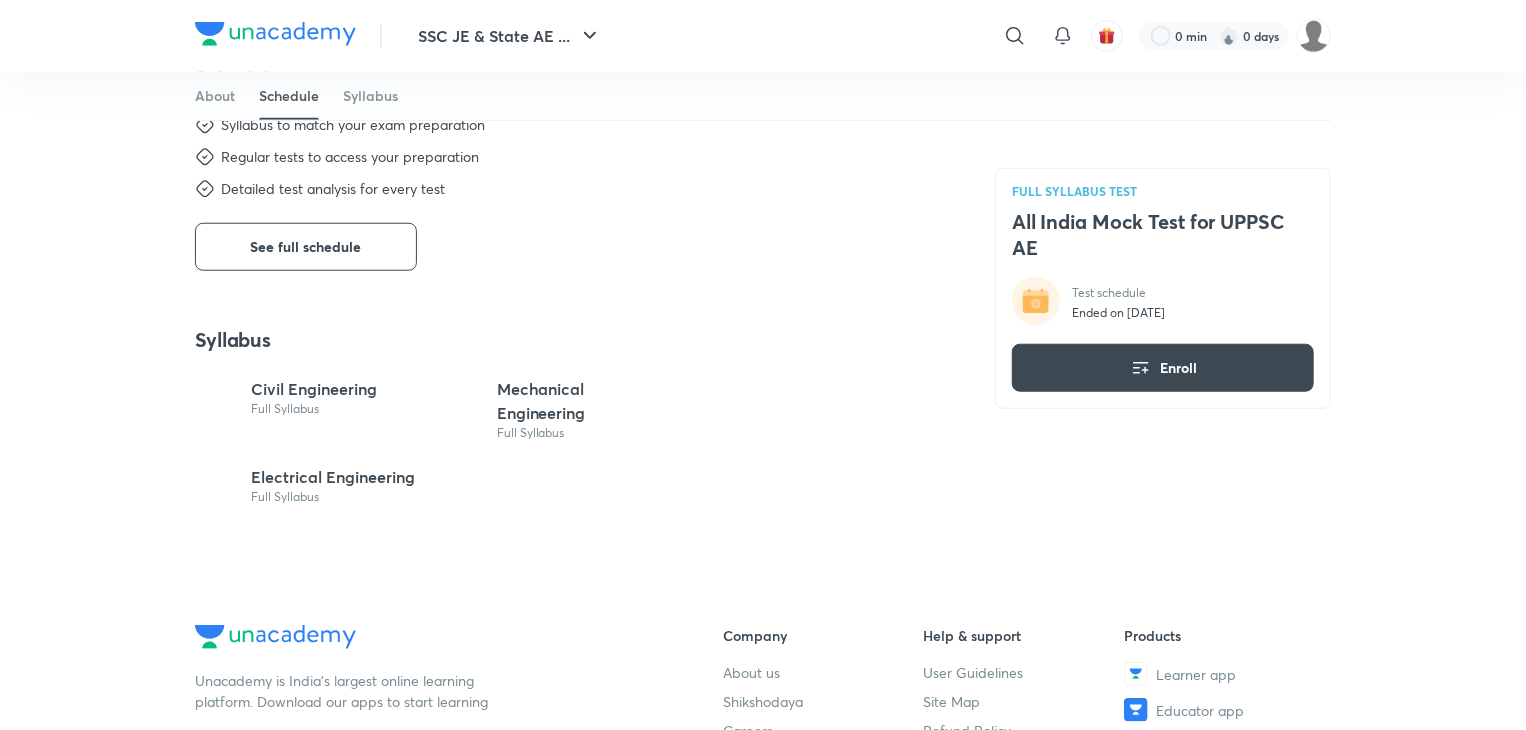 scroll, scrollTop: 768, scrollLeft: 0, axis: vertical 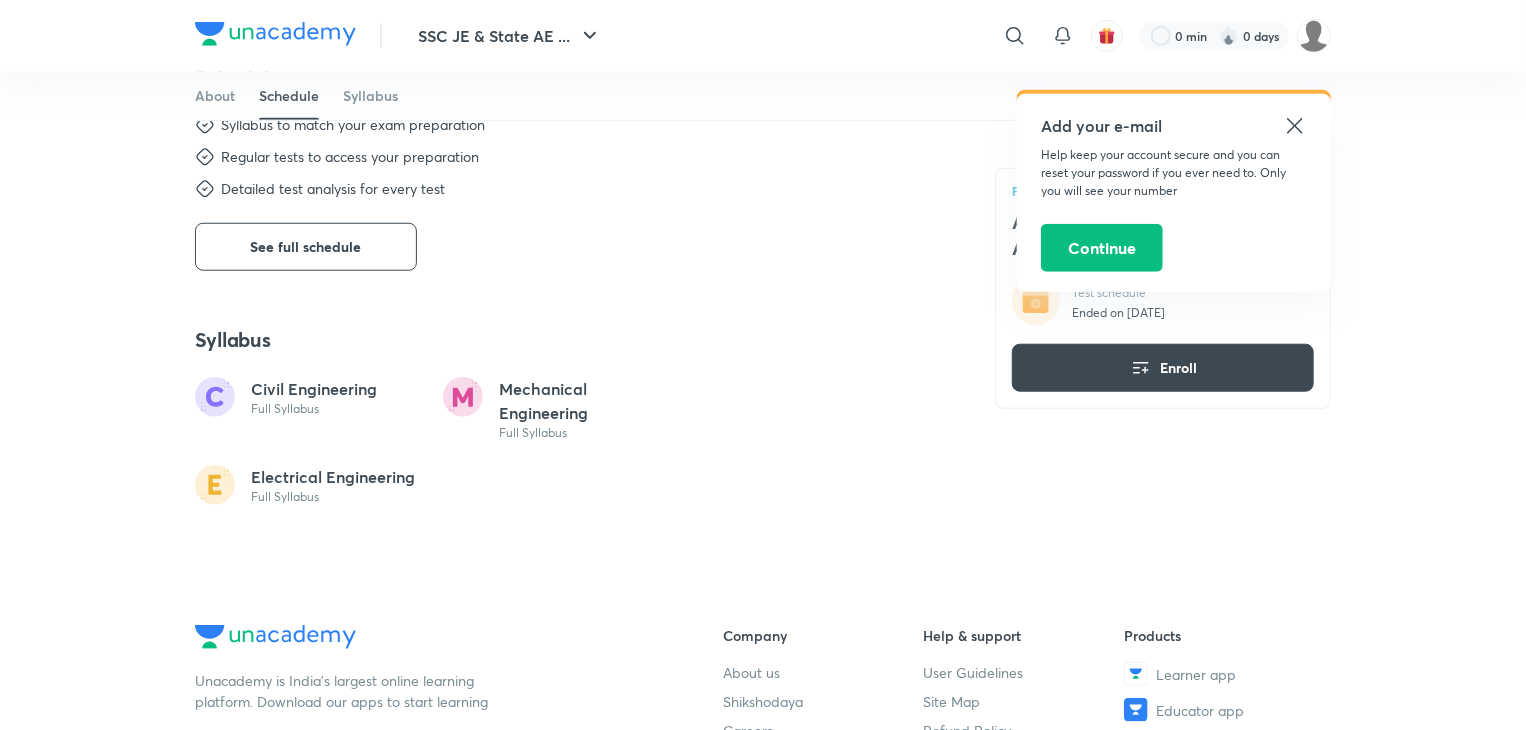 click 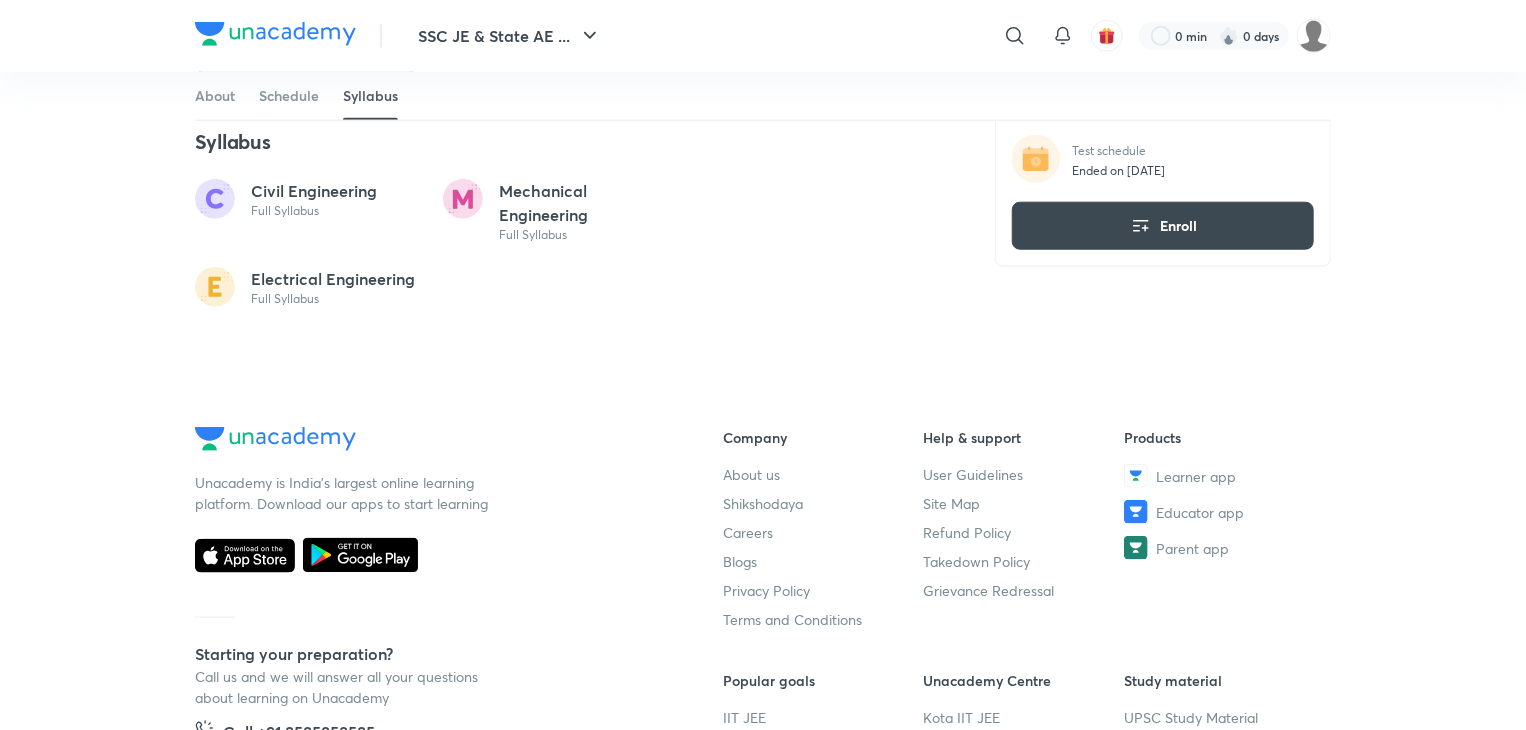 scroll, scrollTop: 857, scrollLeft: 0, axis: vertical 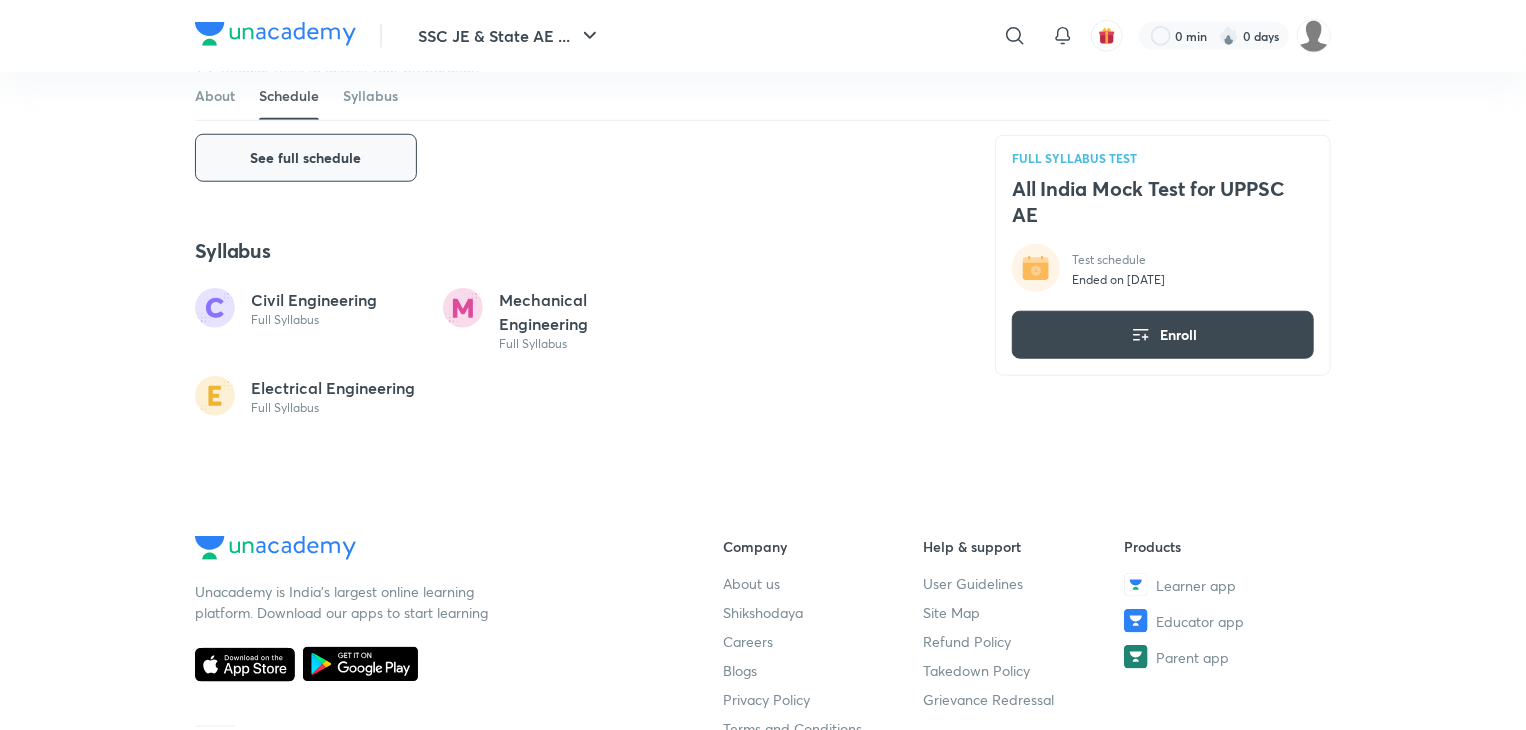 click on "See full schedule" at bounding box center (306, 158) 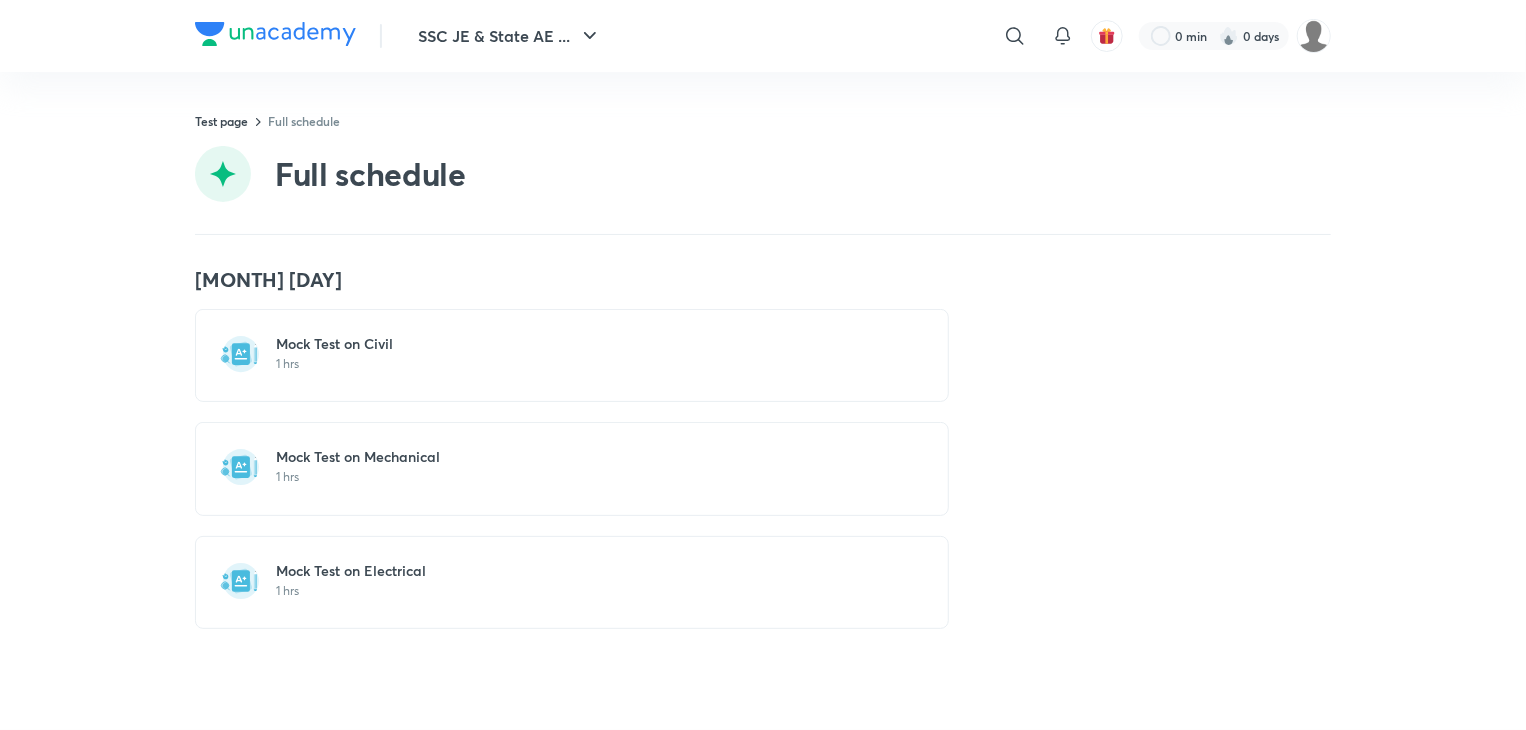 scroll, scrollTop: 0, scrollLeft: 0, axis: both 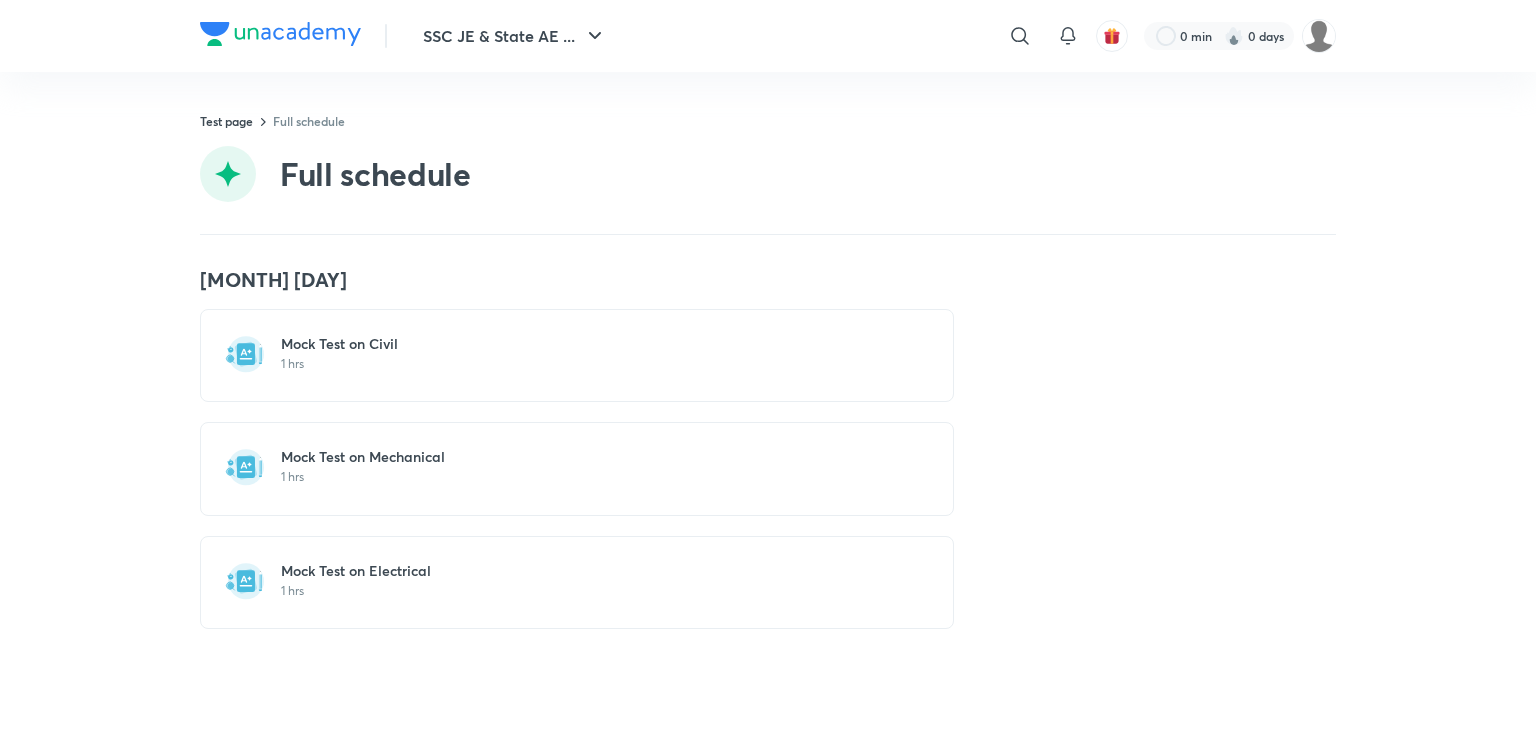 click on "1 hrs" at bounding box center [589, 364] 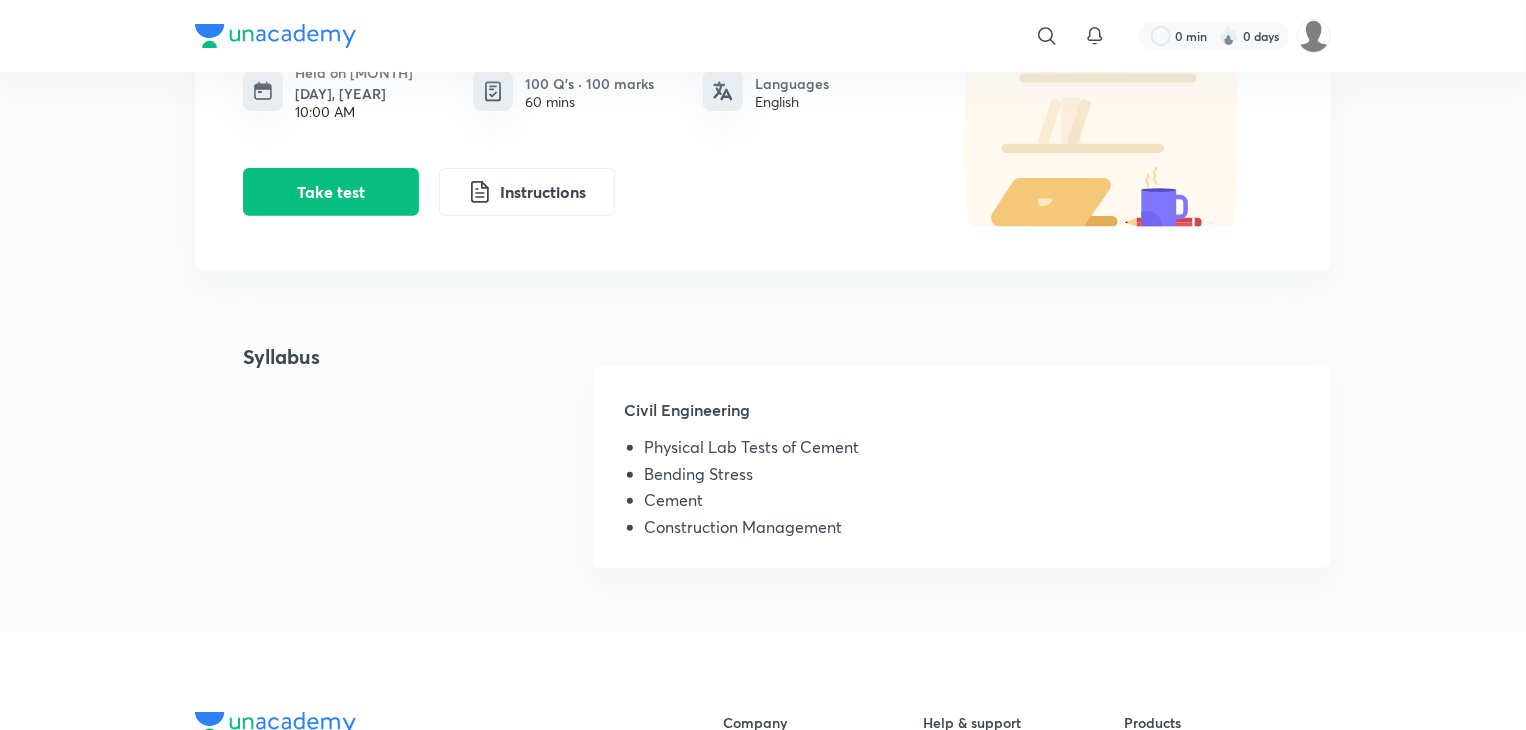 scroll, scrollTop: 0, scrollLeft: 0, axis: both 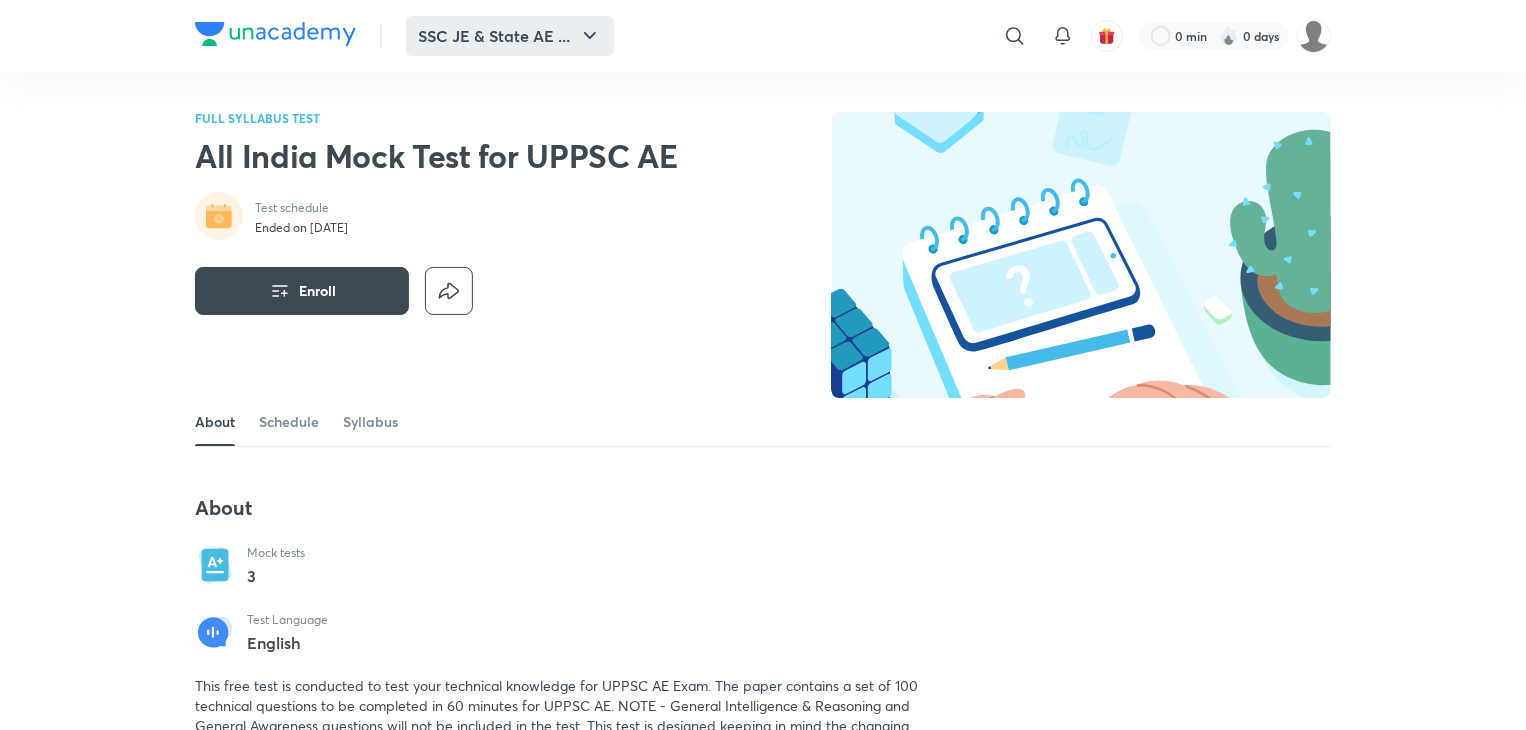 click 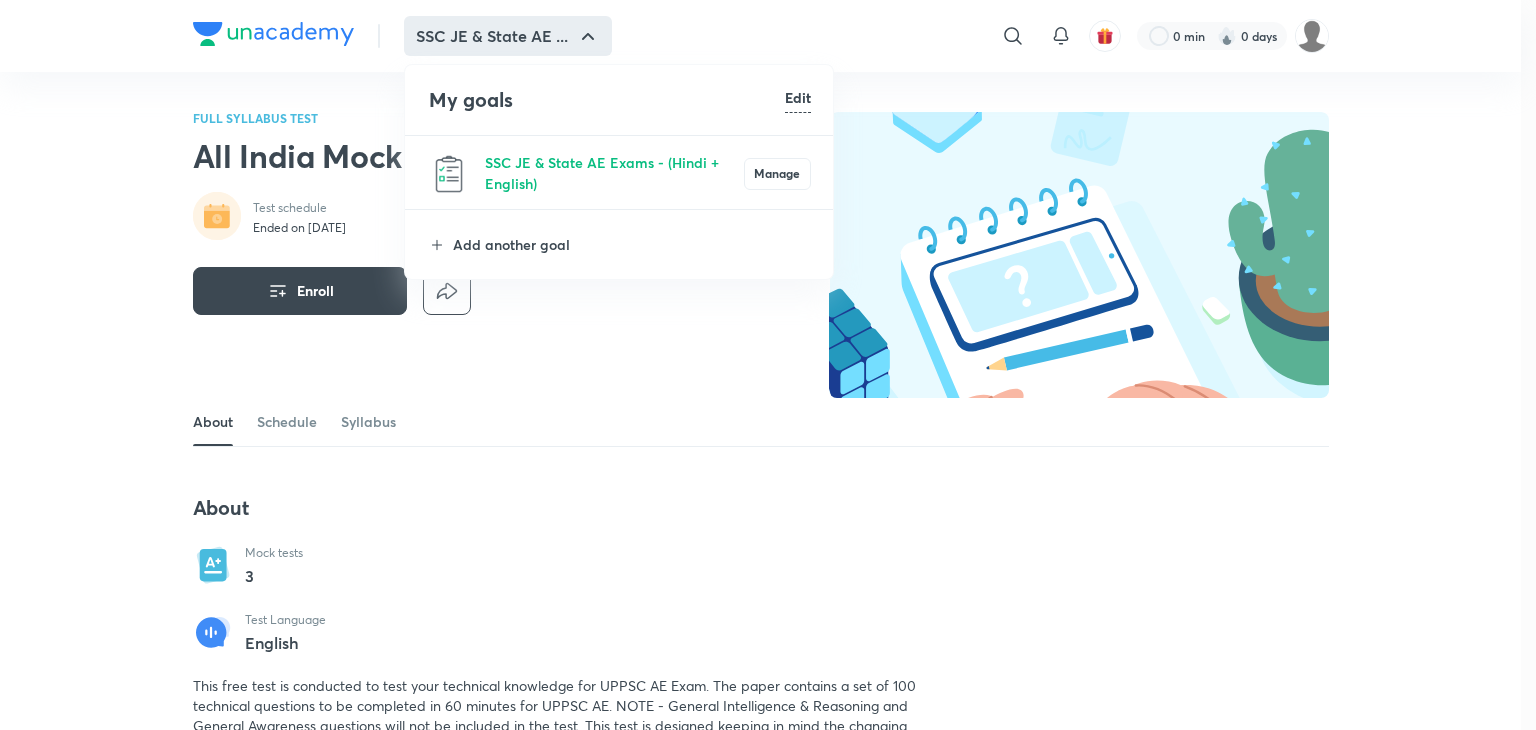 click at bounding box center [768, 365] 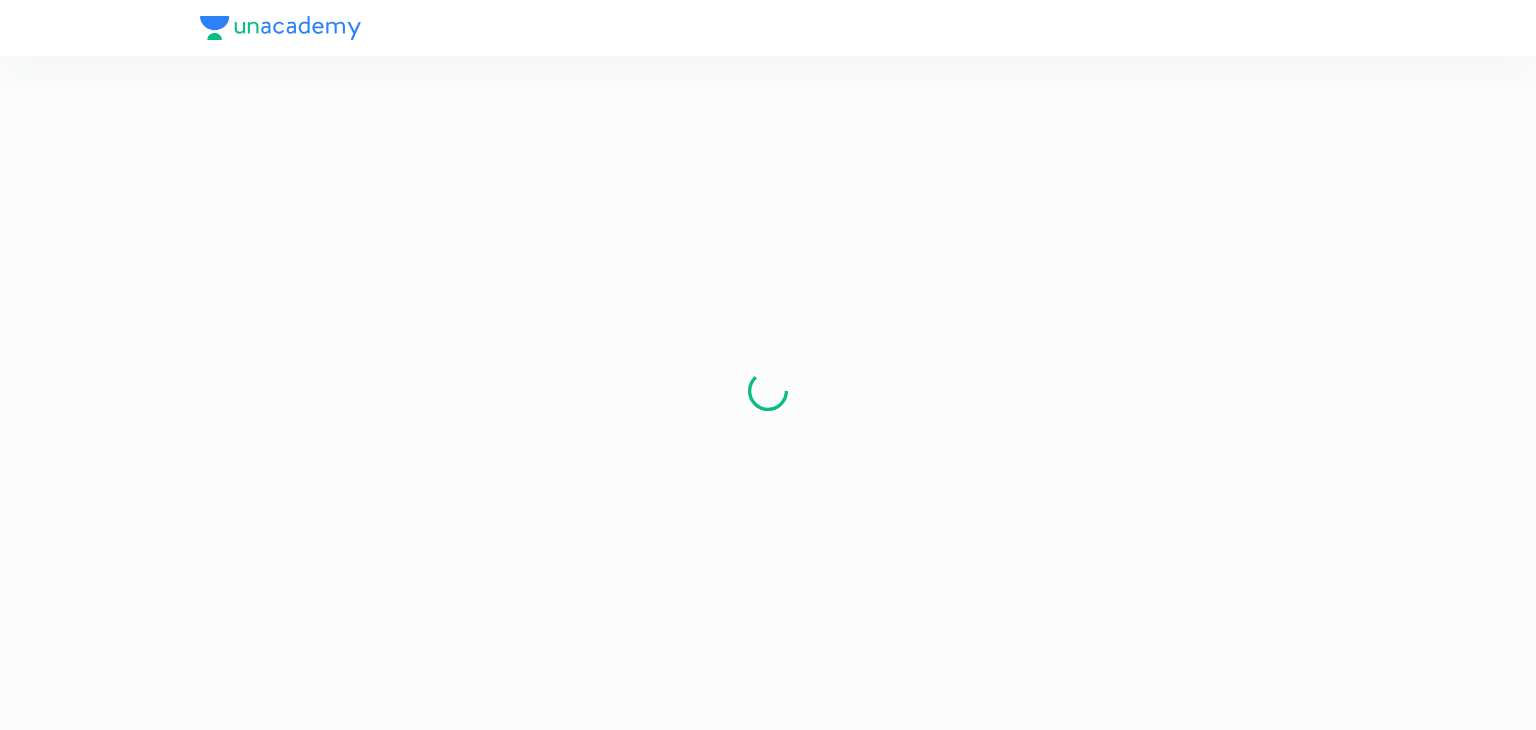 scroll, scrollTop: 0, scrollLeft: 0, axis: both 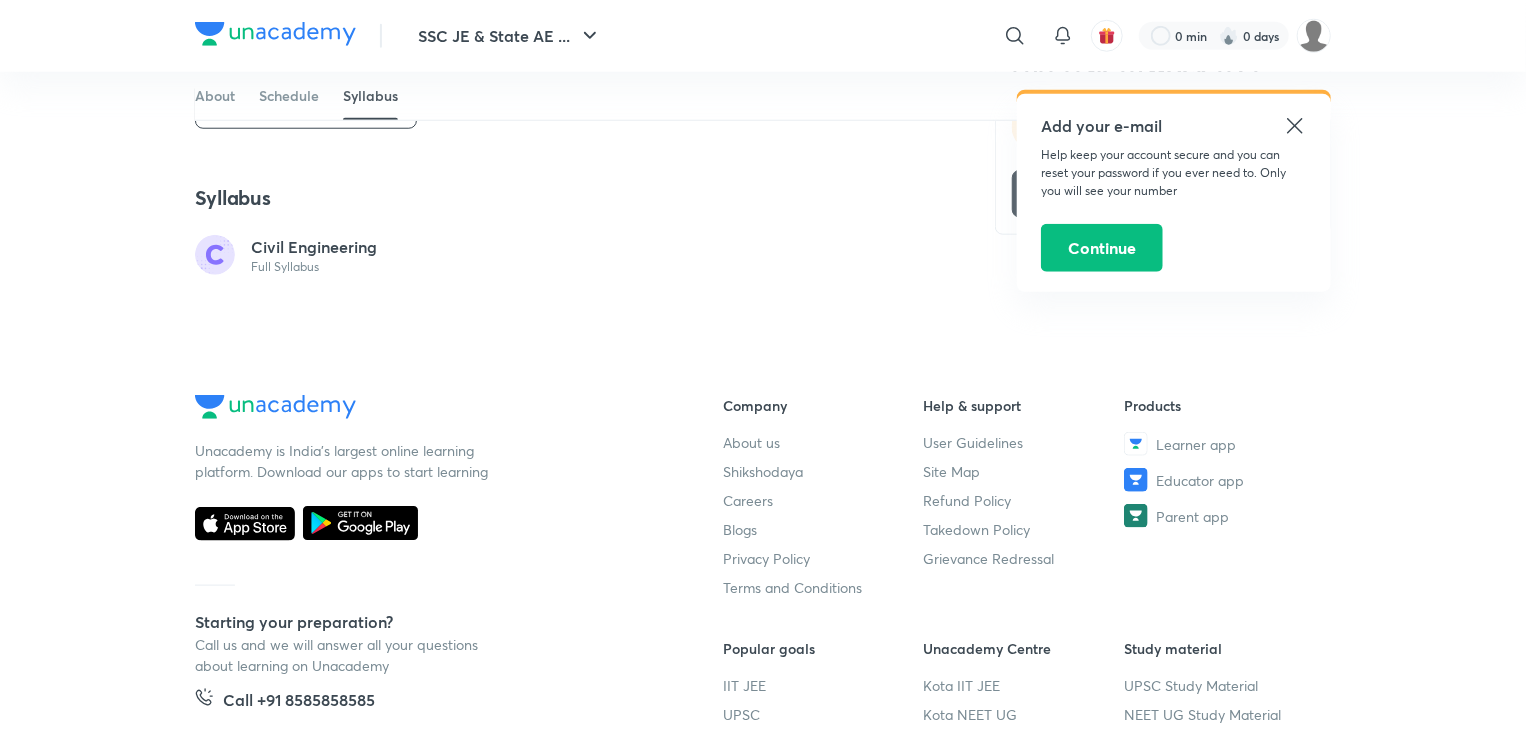 click 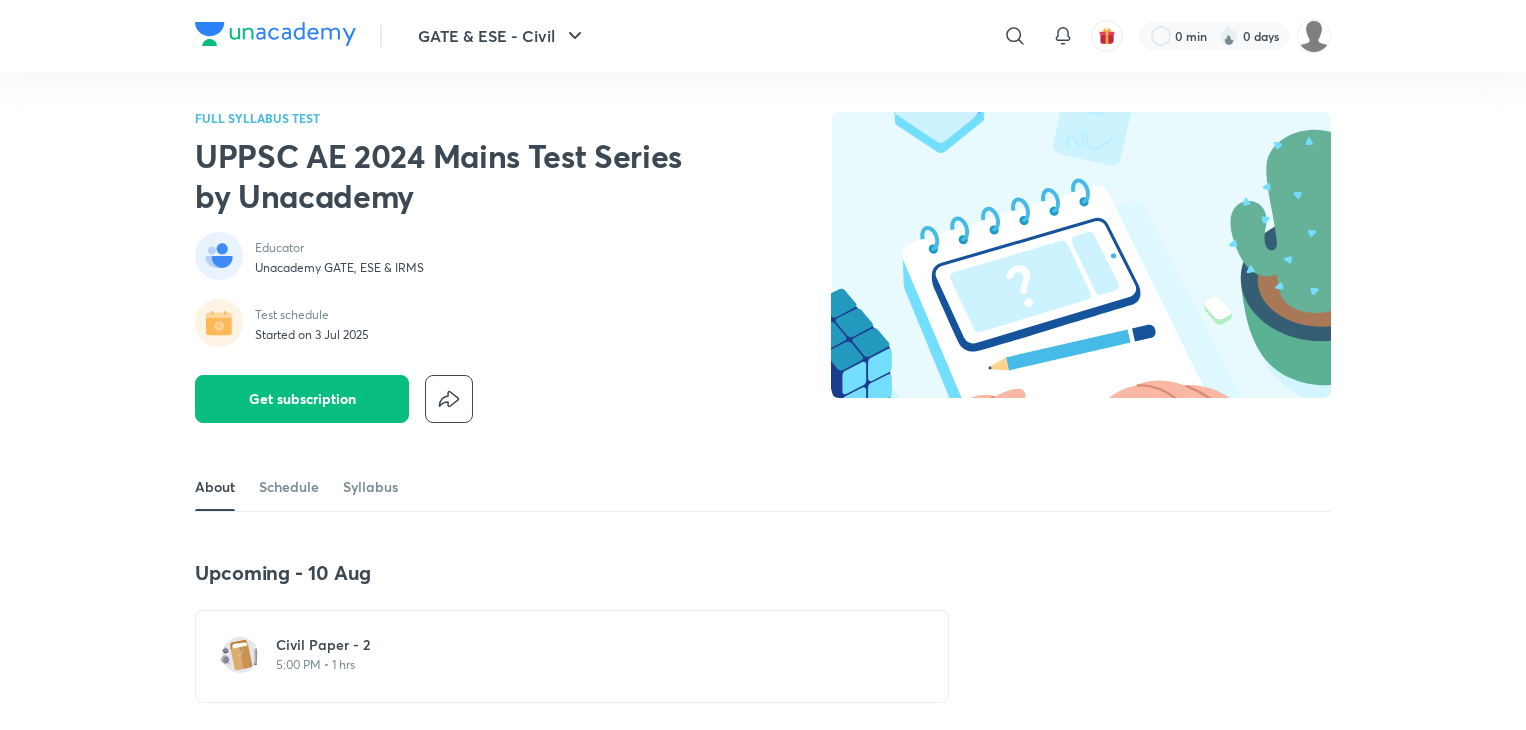 scroll, scrollTop: 0, scrollLeft: 0, axis: both 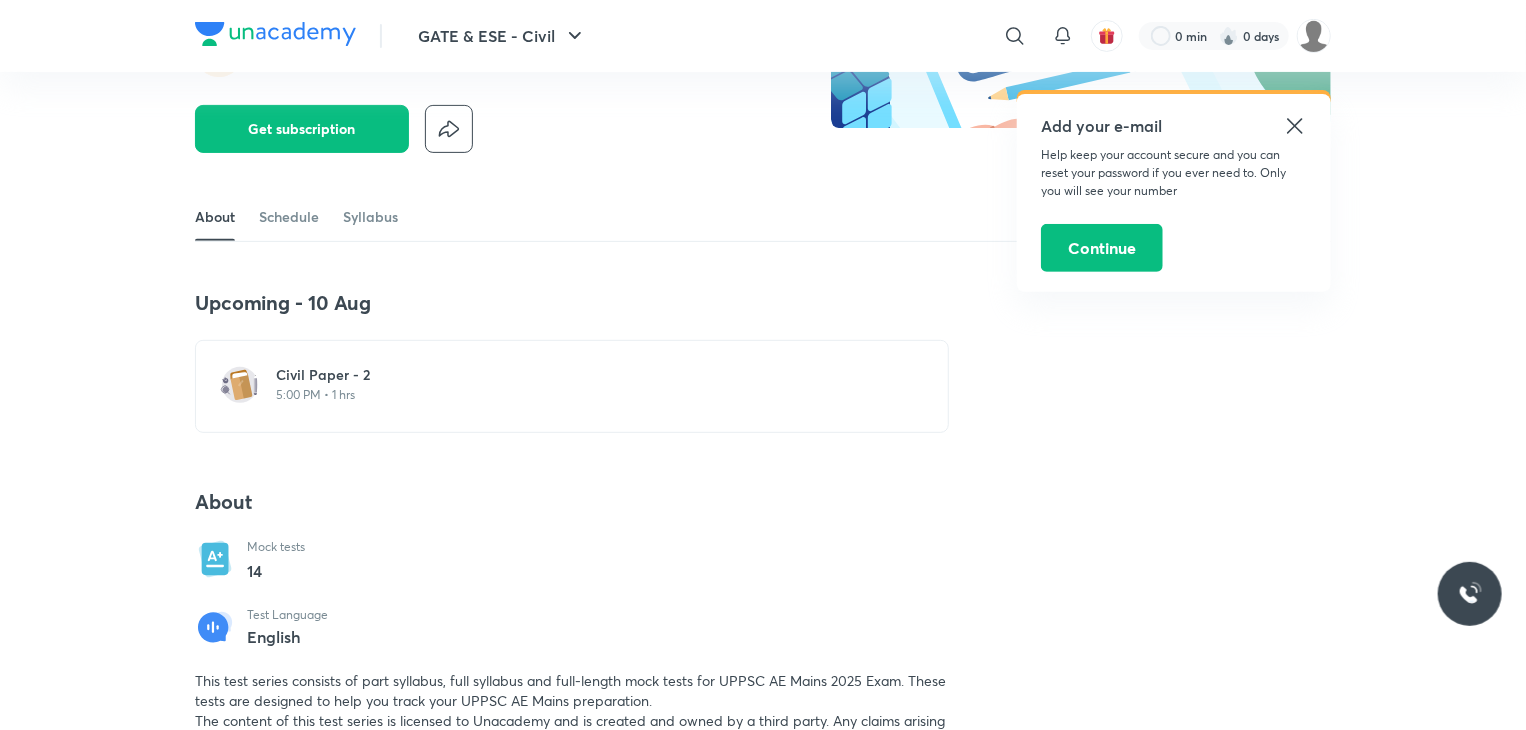 click 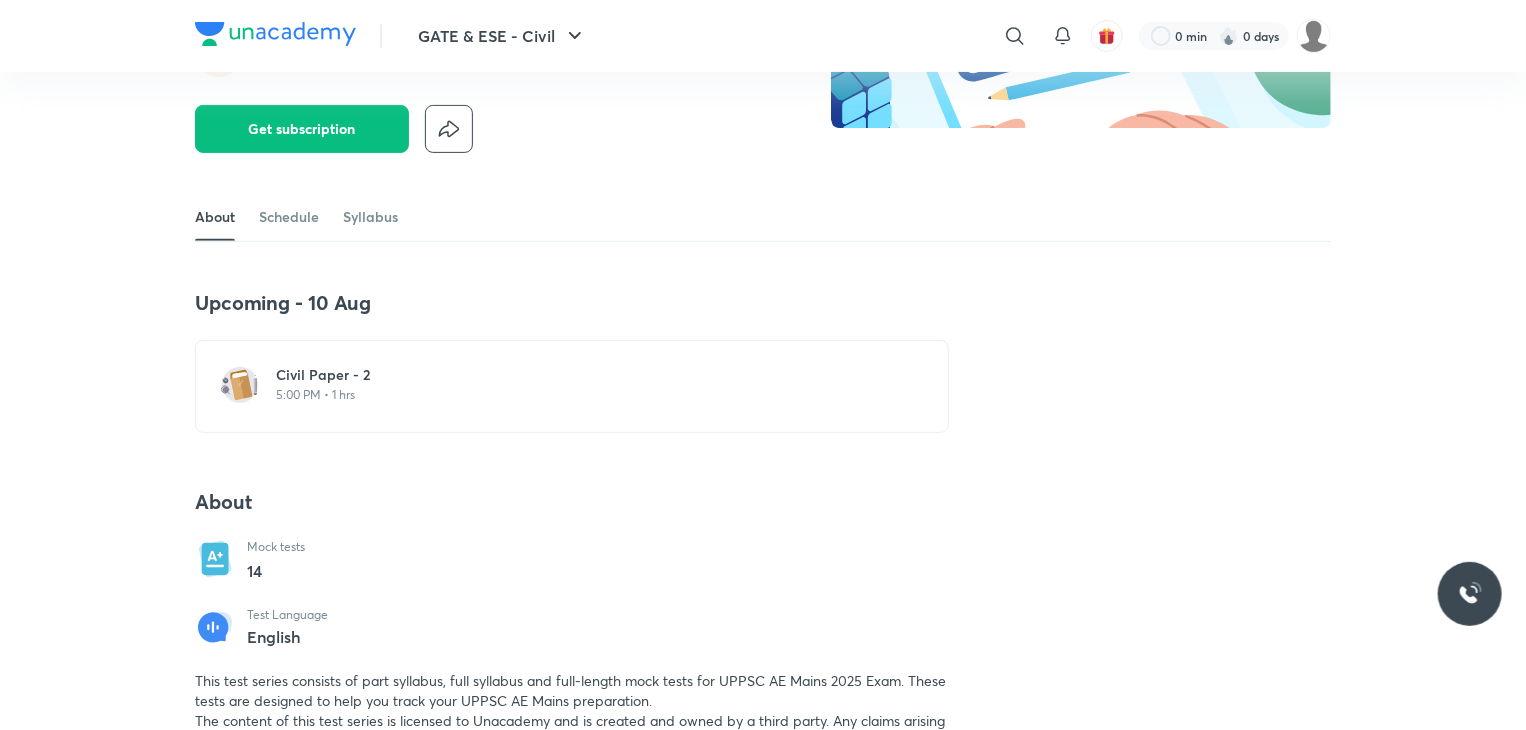click on "Mock tests 14" at bounding box center (276, 560) 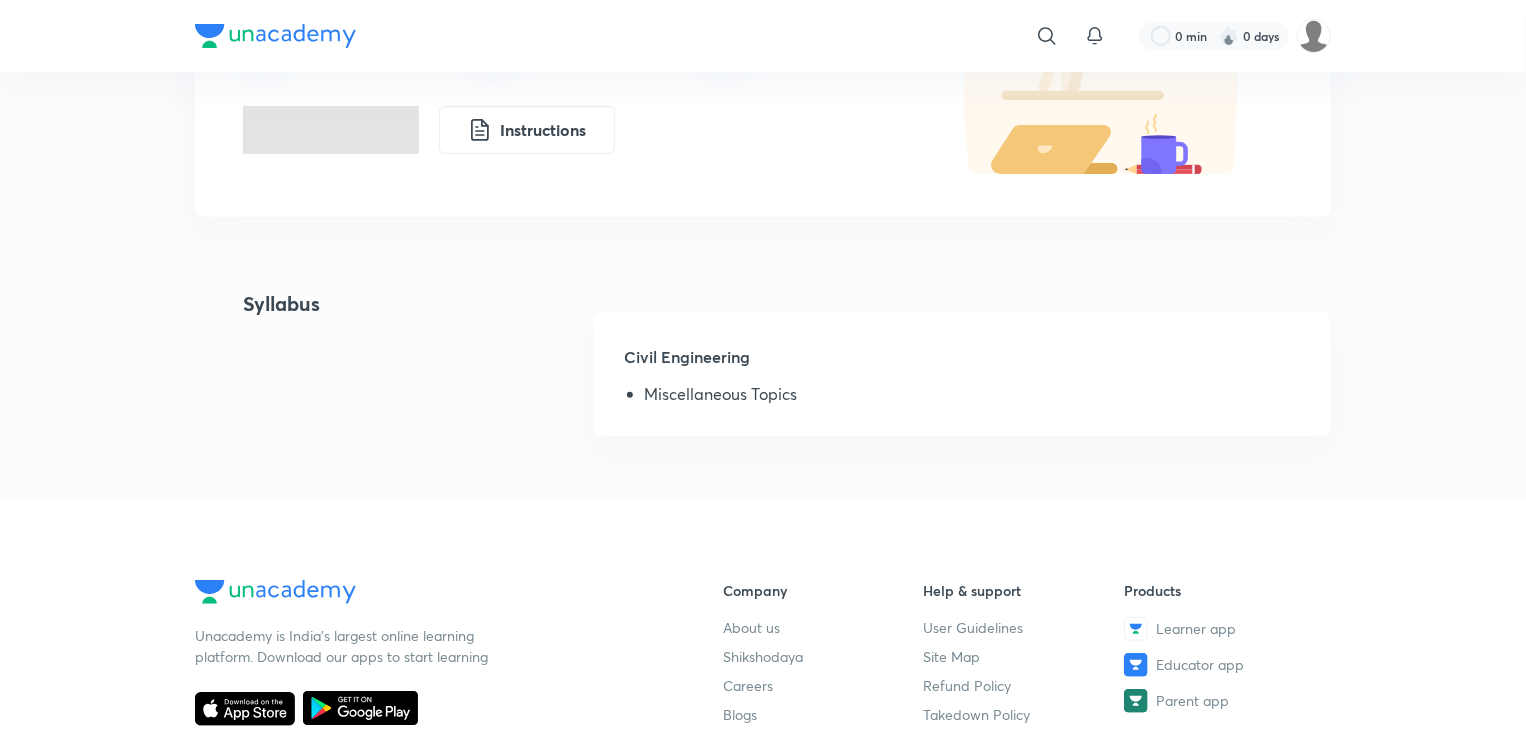 scroll, scrollTop: 0, scrollLeft: 0, axis: both 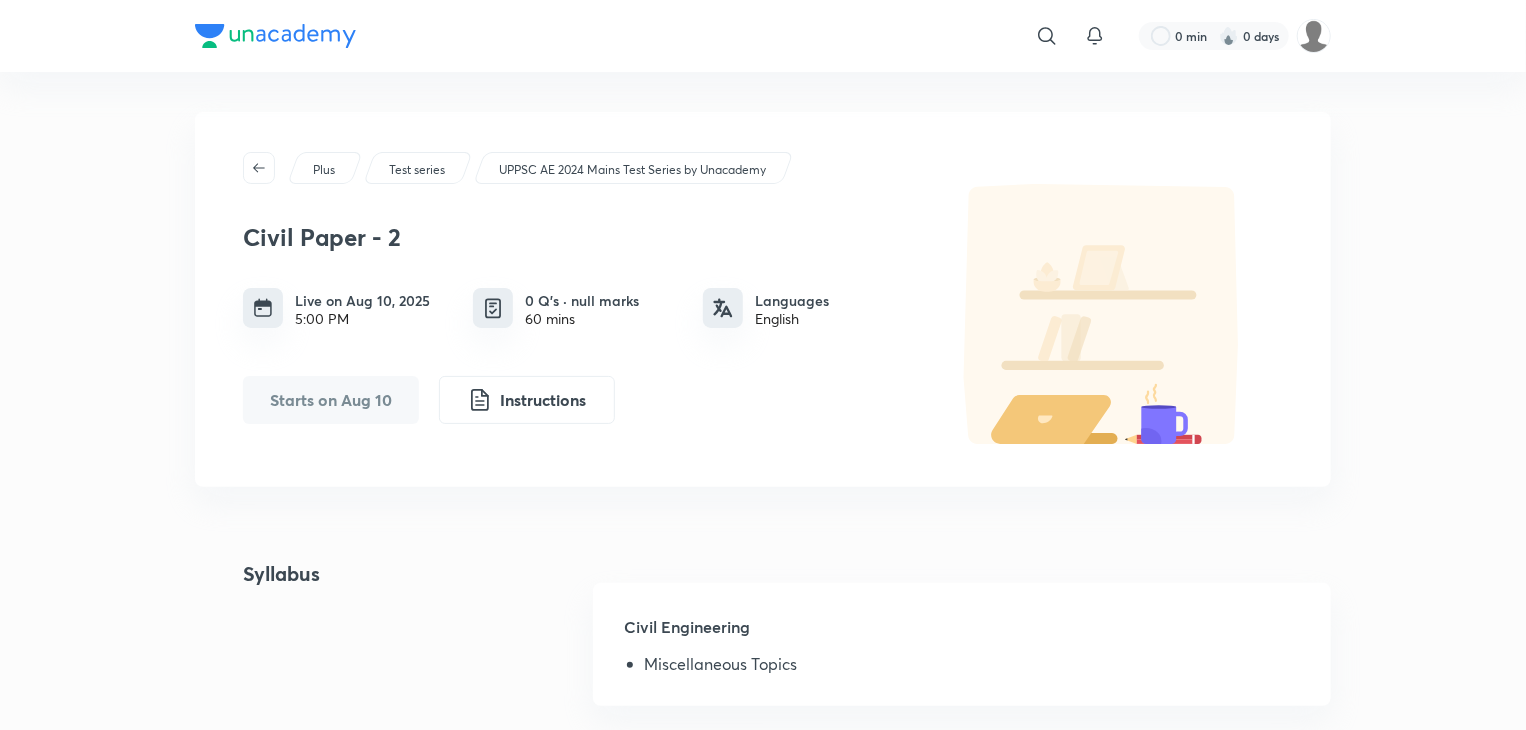 click on "Test series" at bounding box center [417, 170] 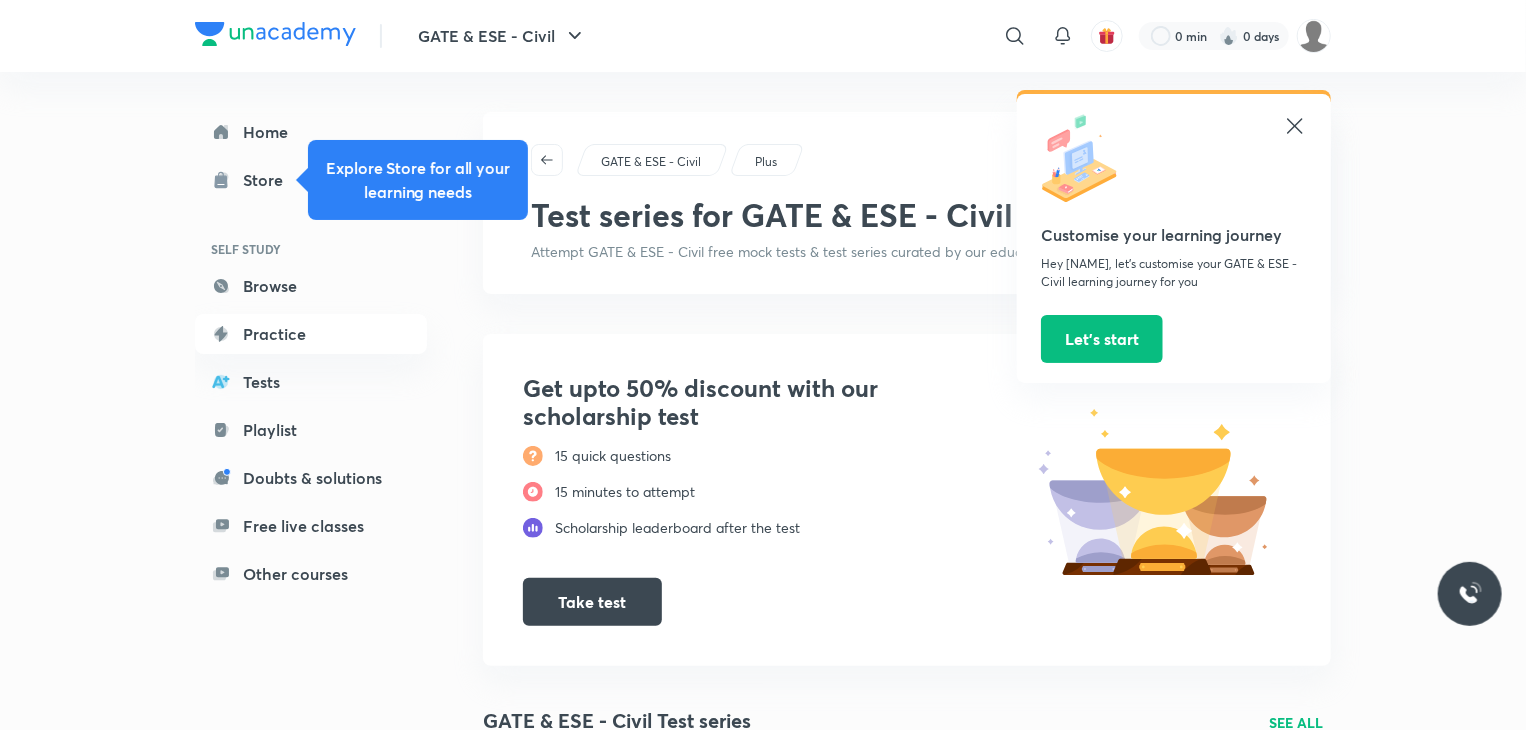 click 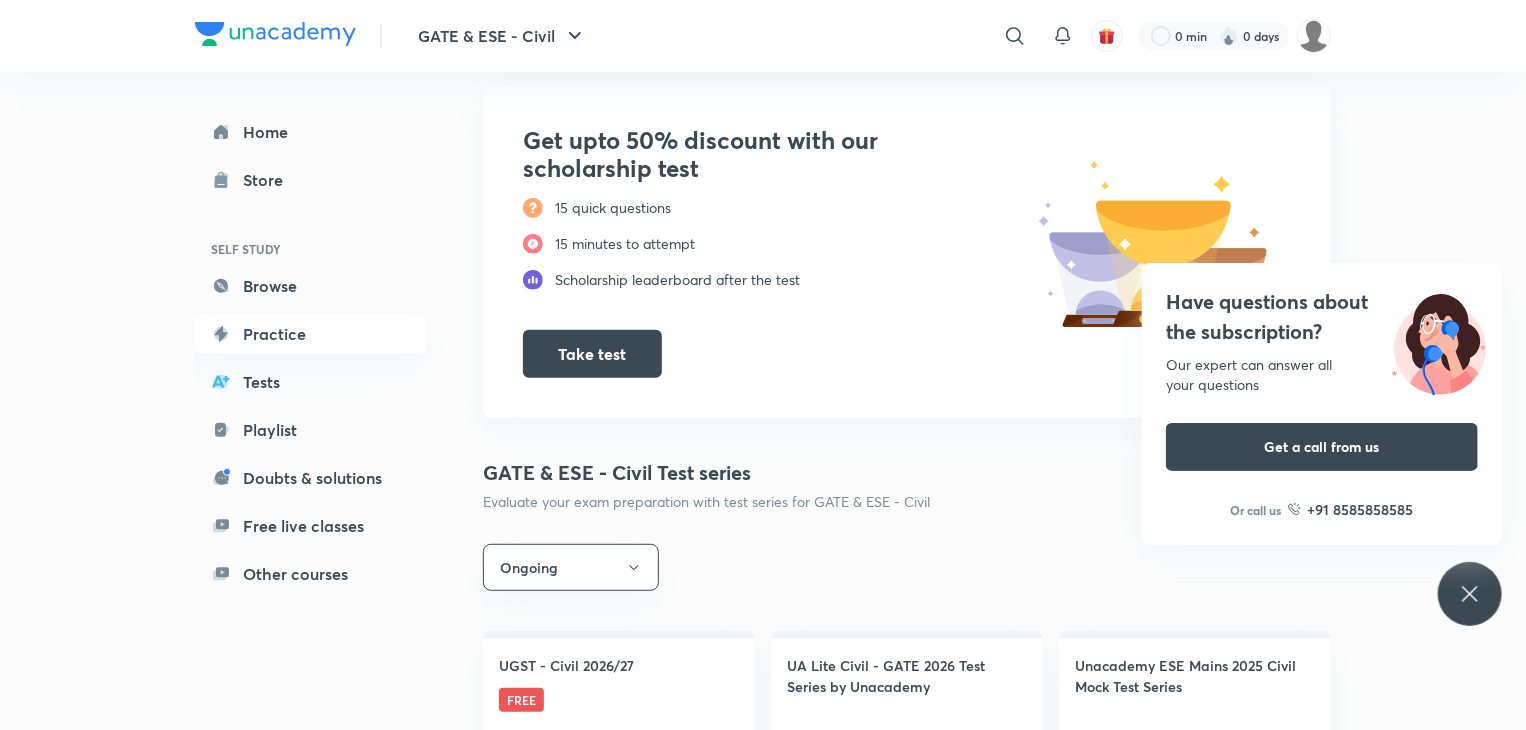 scroll, scrollTop: 0, scrollLeft: 0, axis: both 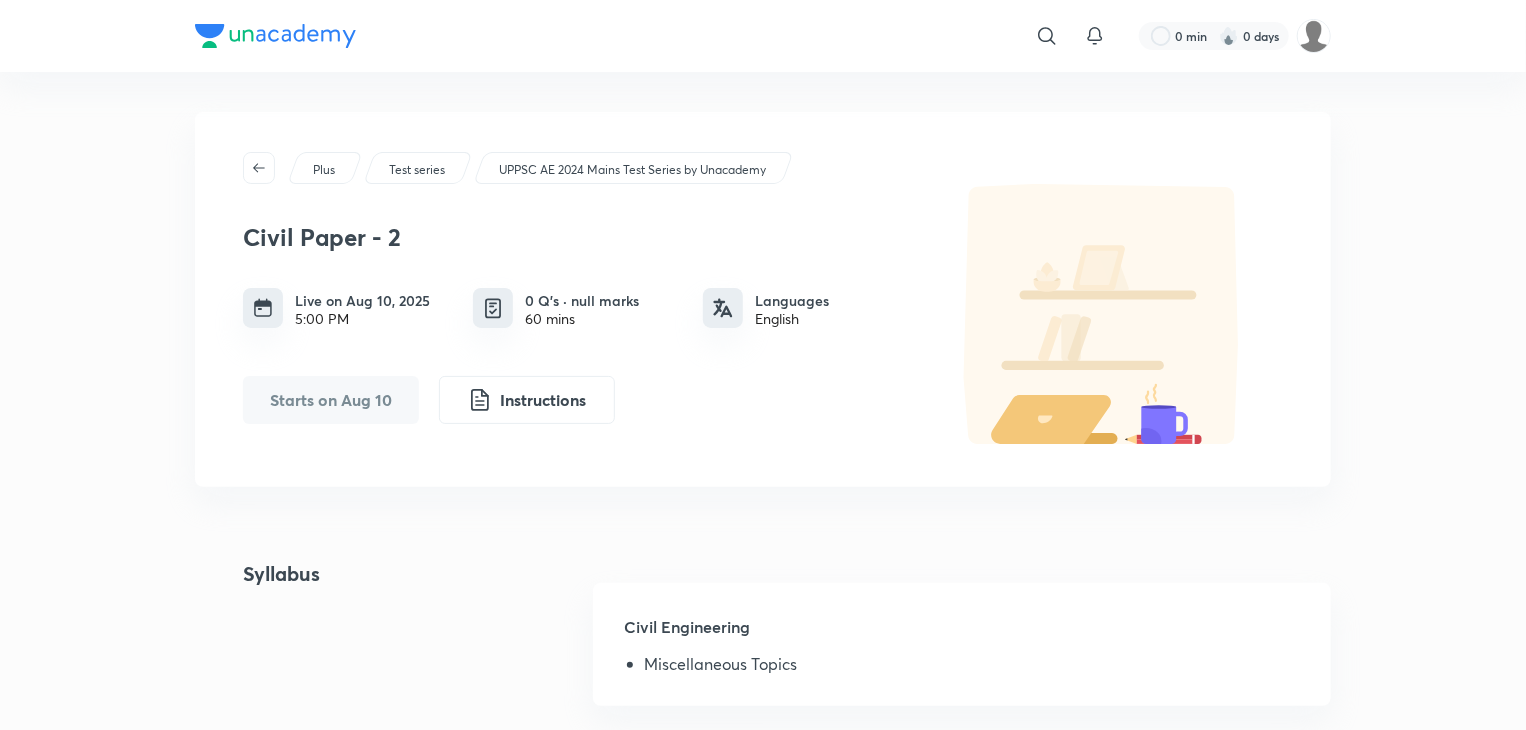 click on "UPPSC AE 2024 Mains Test Series by Unacademy" at bounding box center [632, 170] 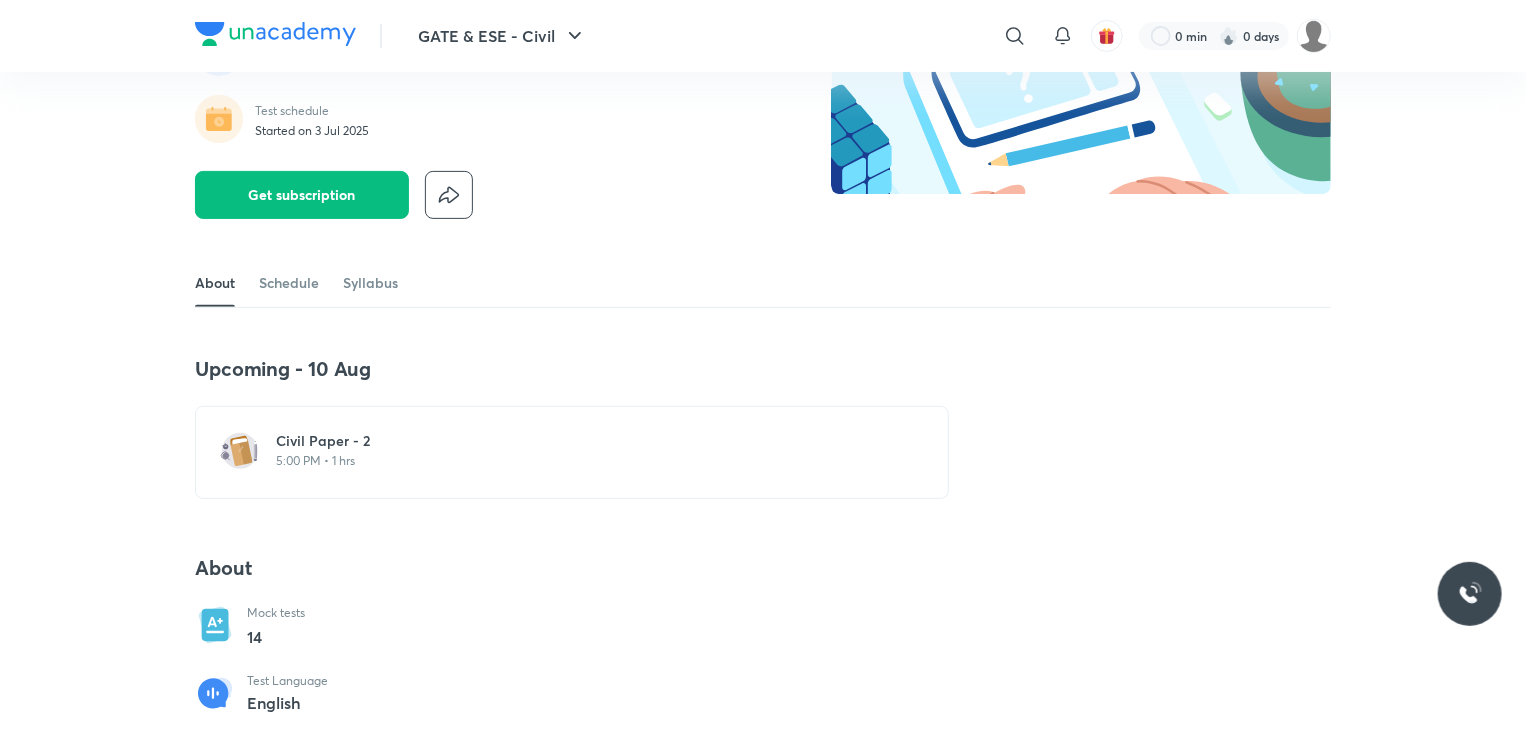 scroll, scrollTop: 240, scrollLeft: 0, axis: vertical 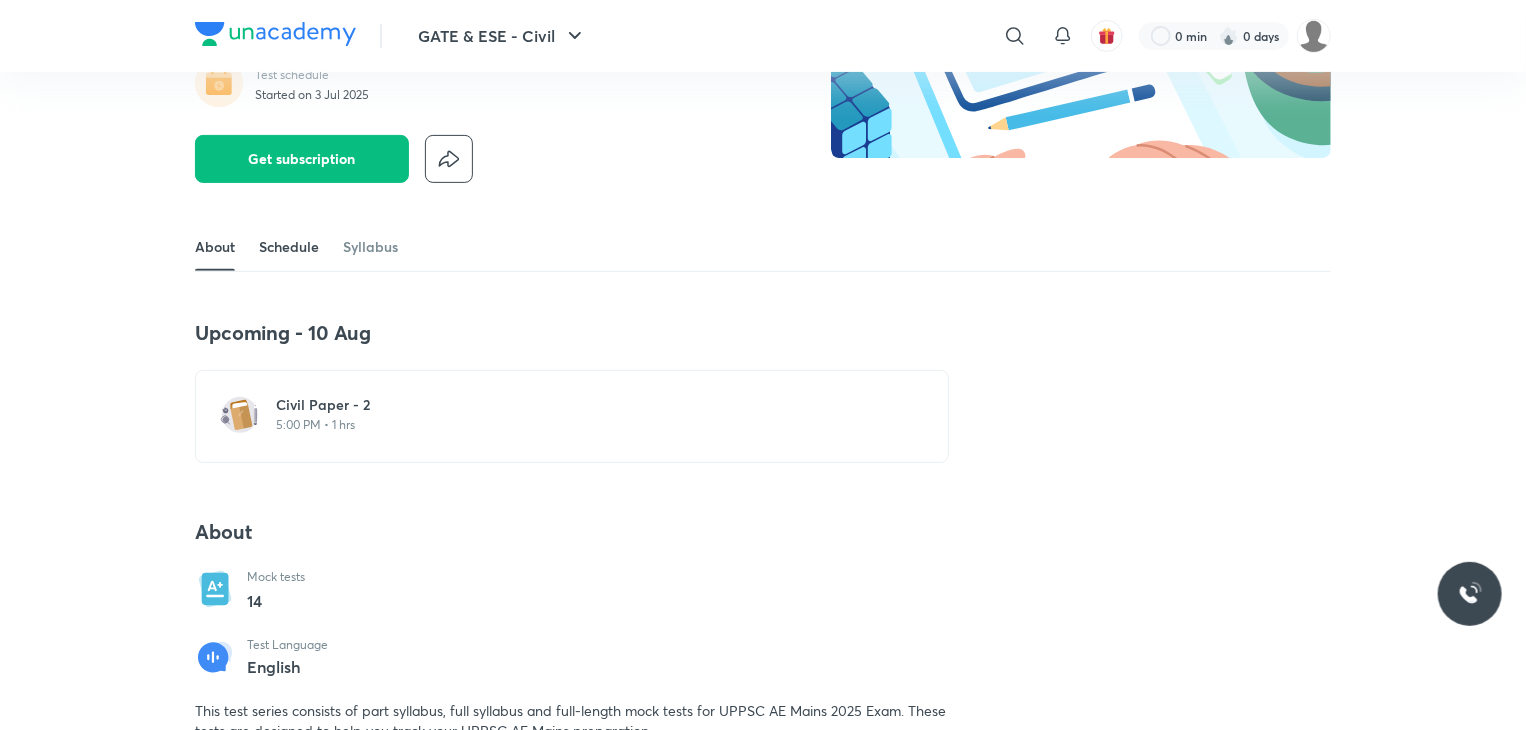 click on "Schedule" at bounding box center [289, 247] 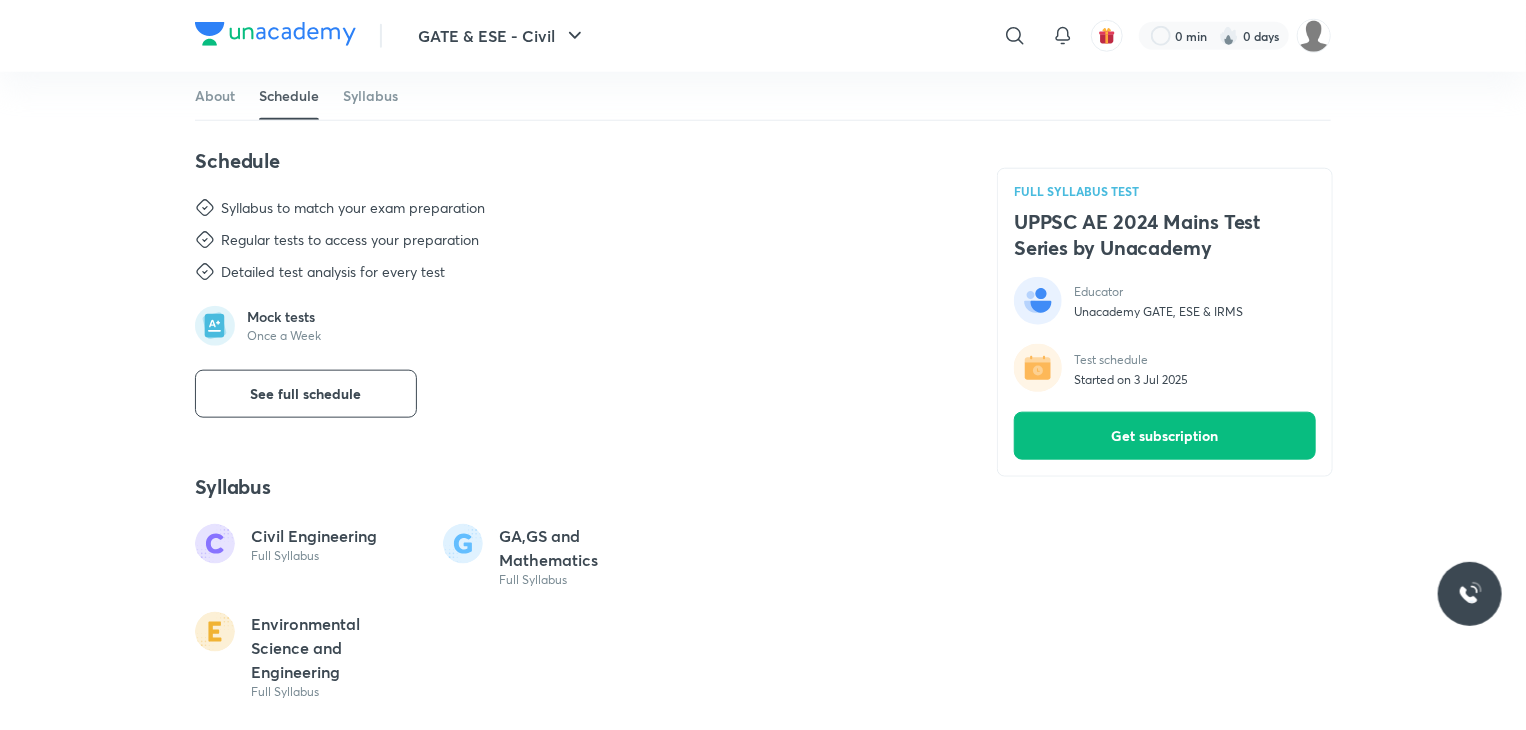 scroll, scrollTop: 956, scrollLeft: 0, axis: vertical 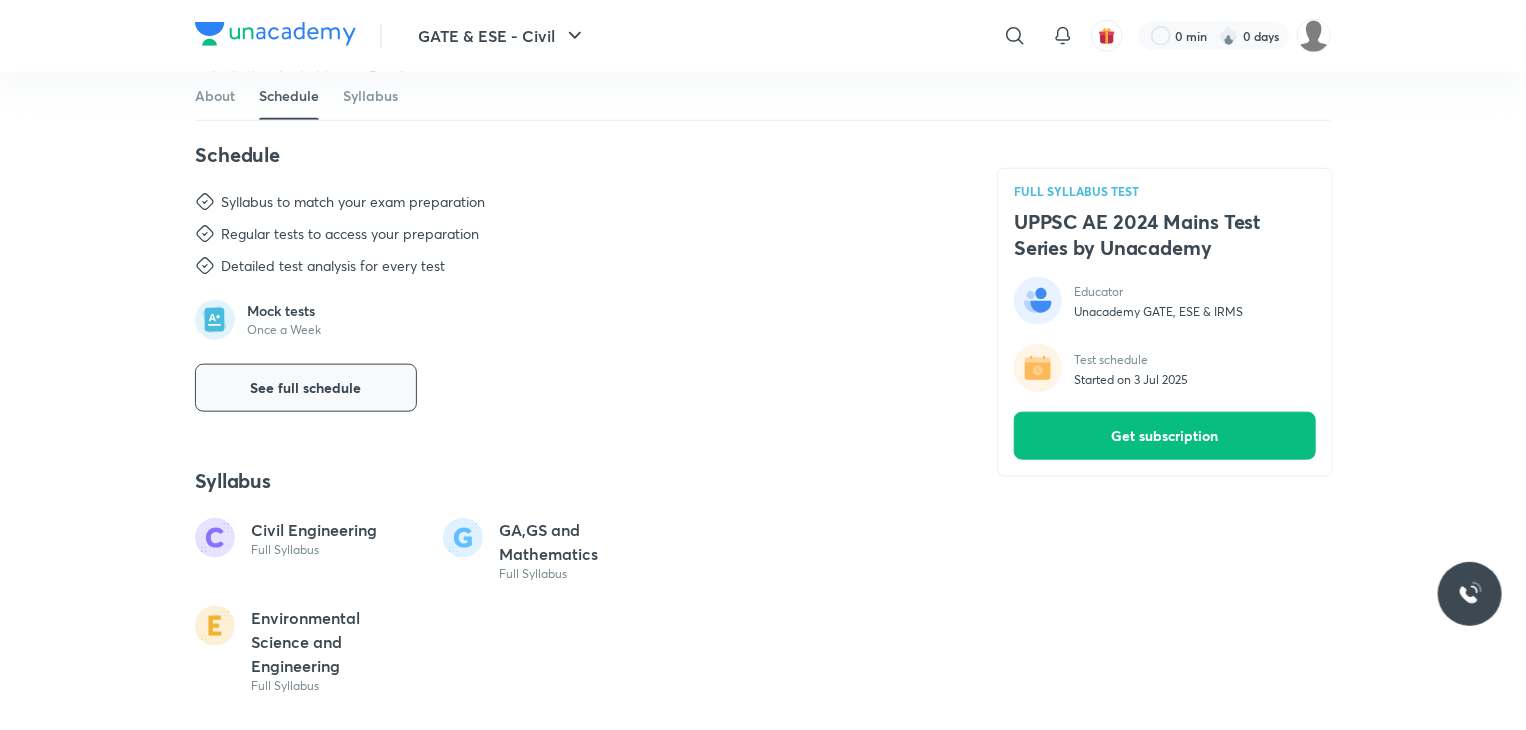 click on "See full schedule" at bounding box center [306, 388] 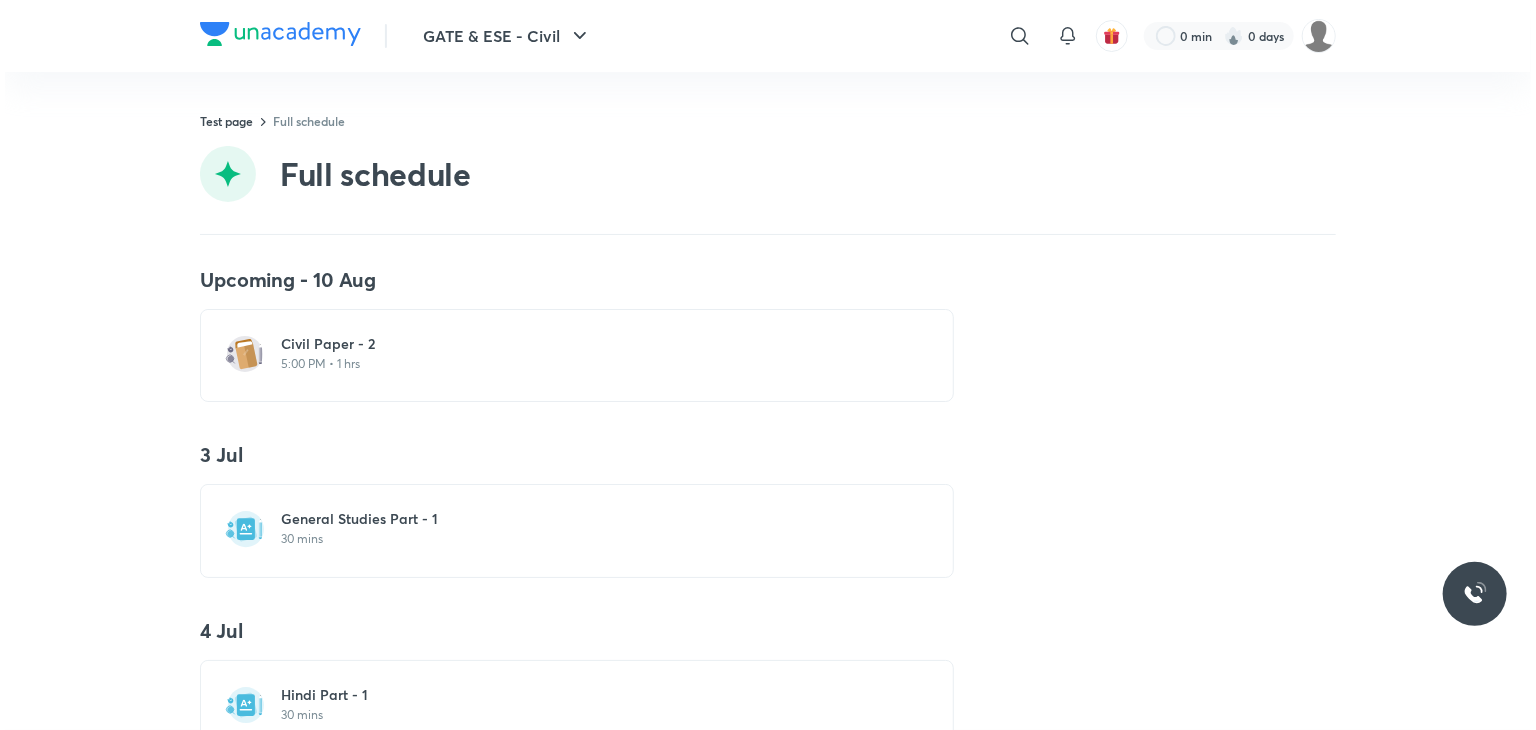 scroll, scrollTop: 0, scrollLeft: 0, axis: both 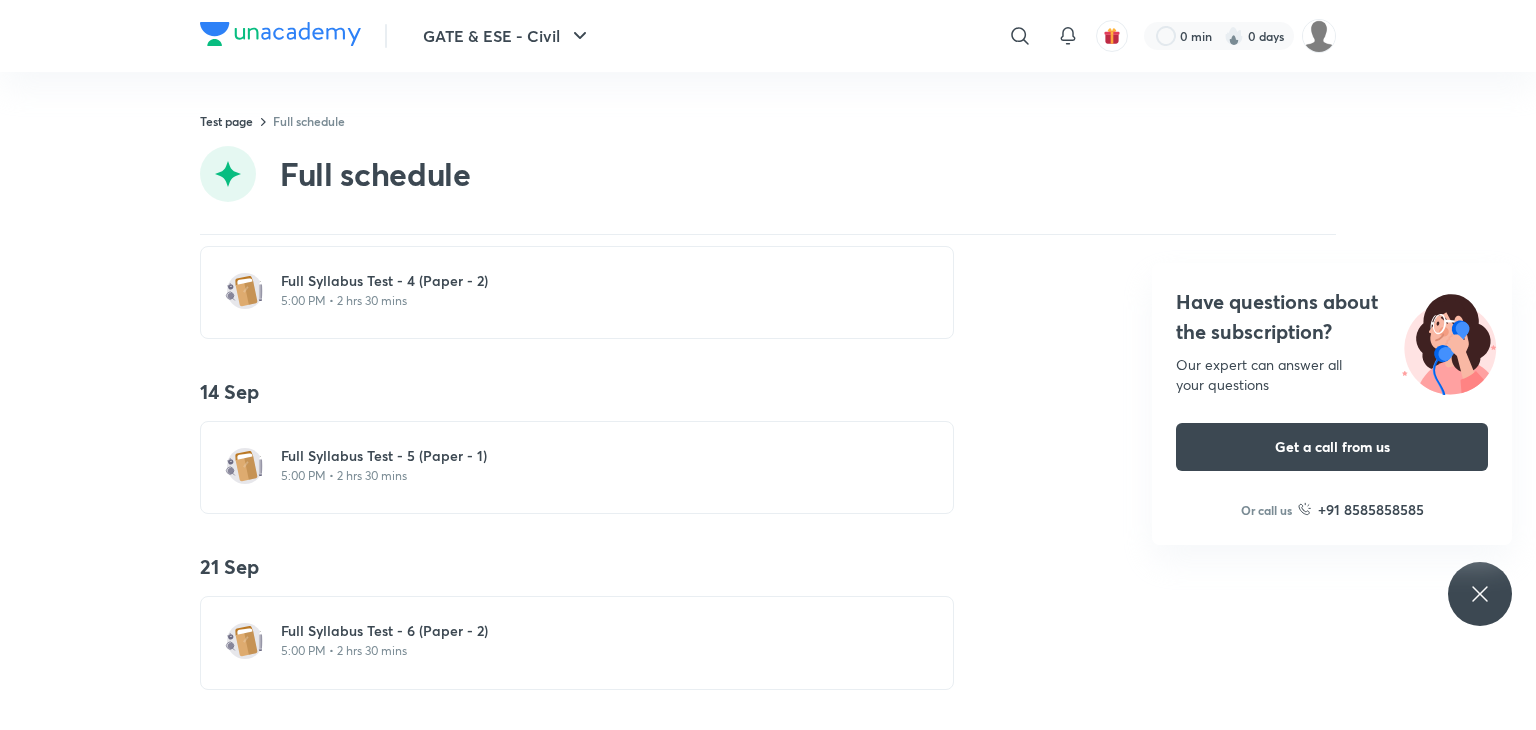 click on "Have questions about the subscription? Our expert can answer all your questions Get a call from us Or call us +91 8585858585" at bounding box center [1480, 594] 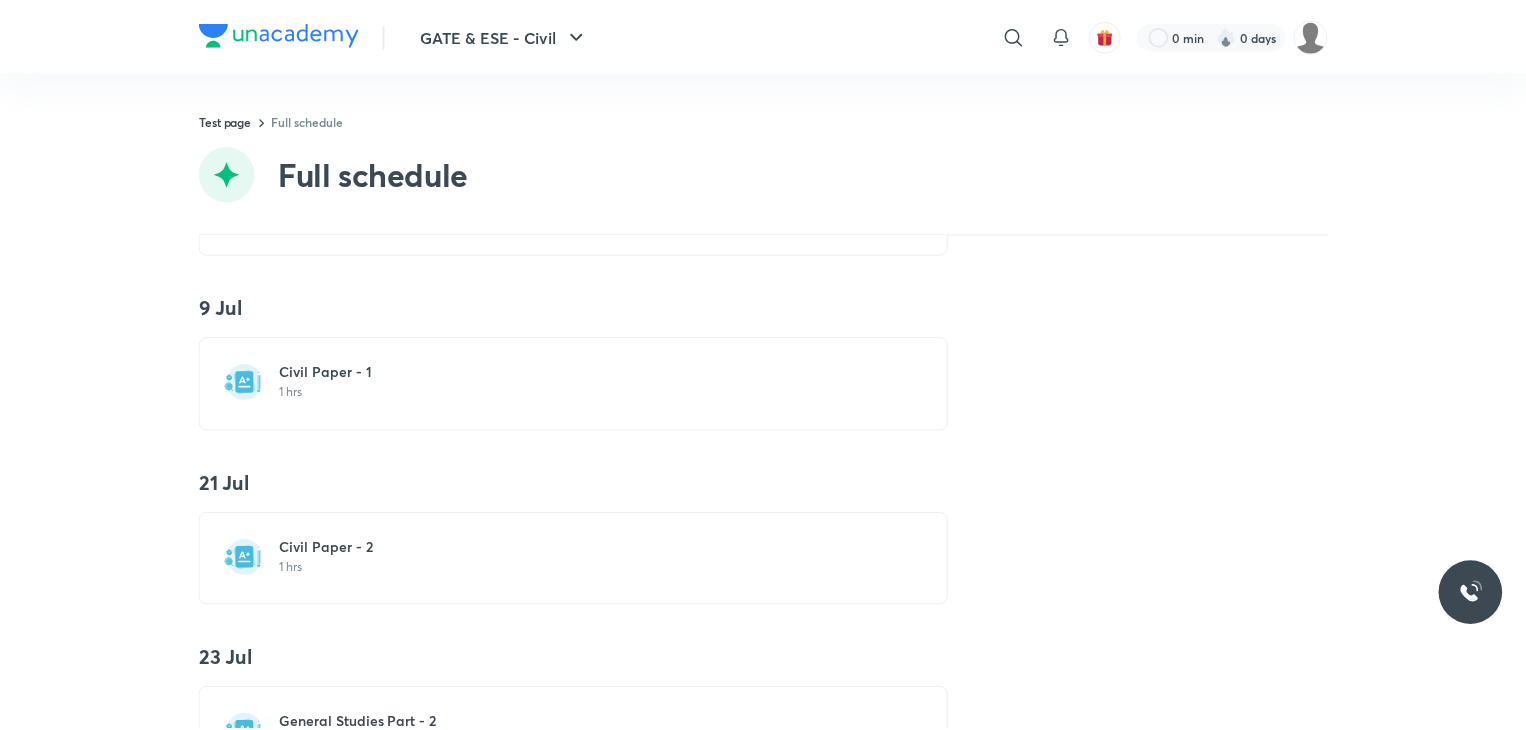 scroll, scrollTop: 0, scrollLeft: 0, axis: both 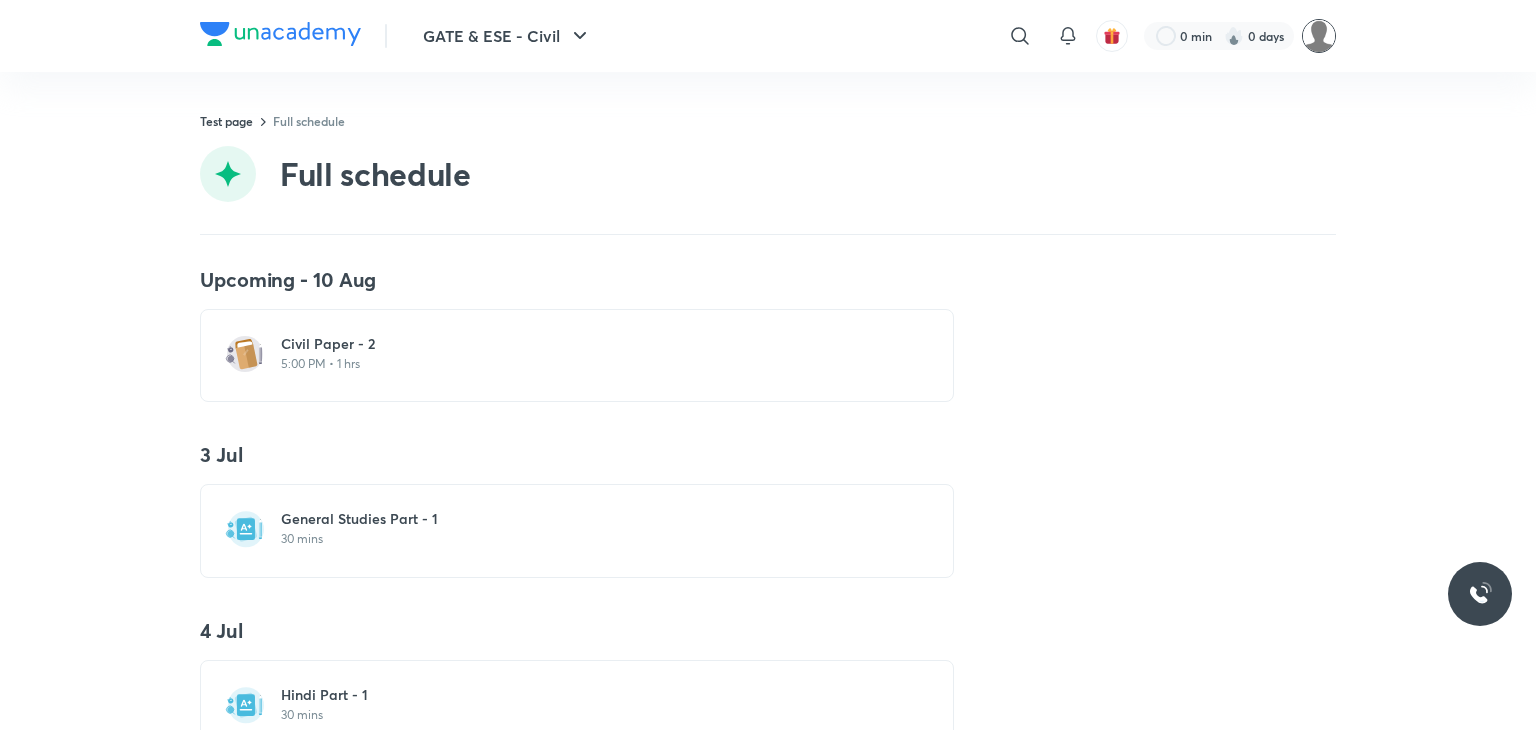 click at bounding box center [1319, 36] 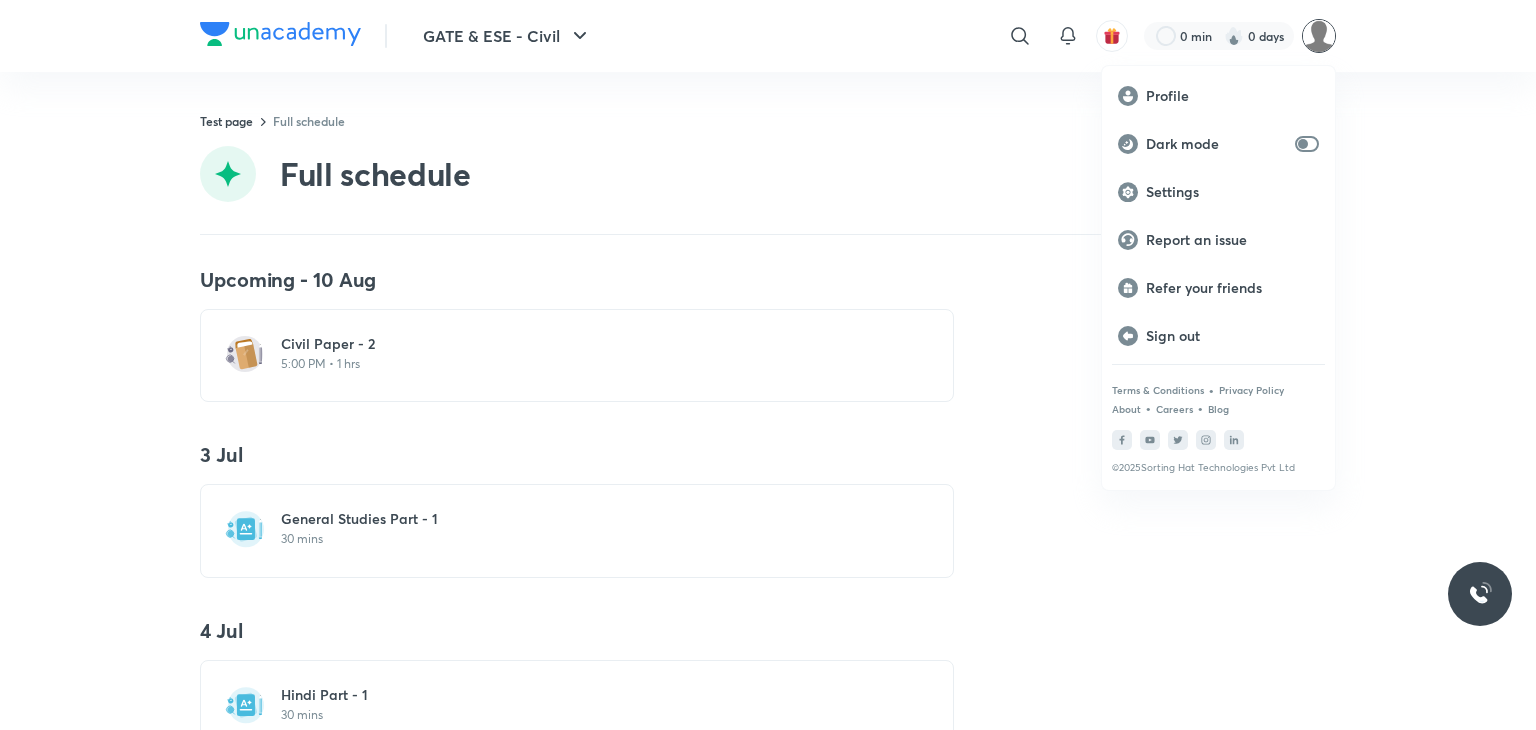 click at bounding box center (768, 365) 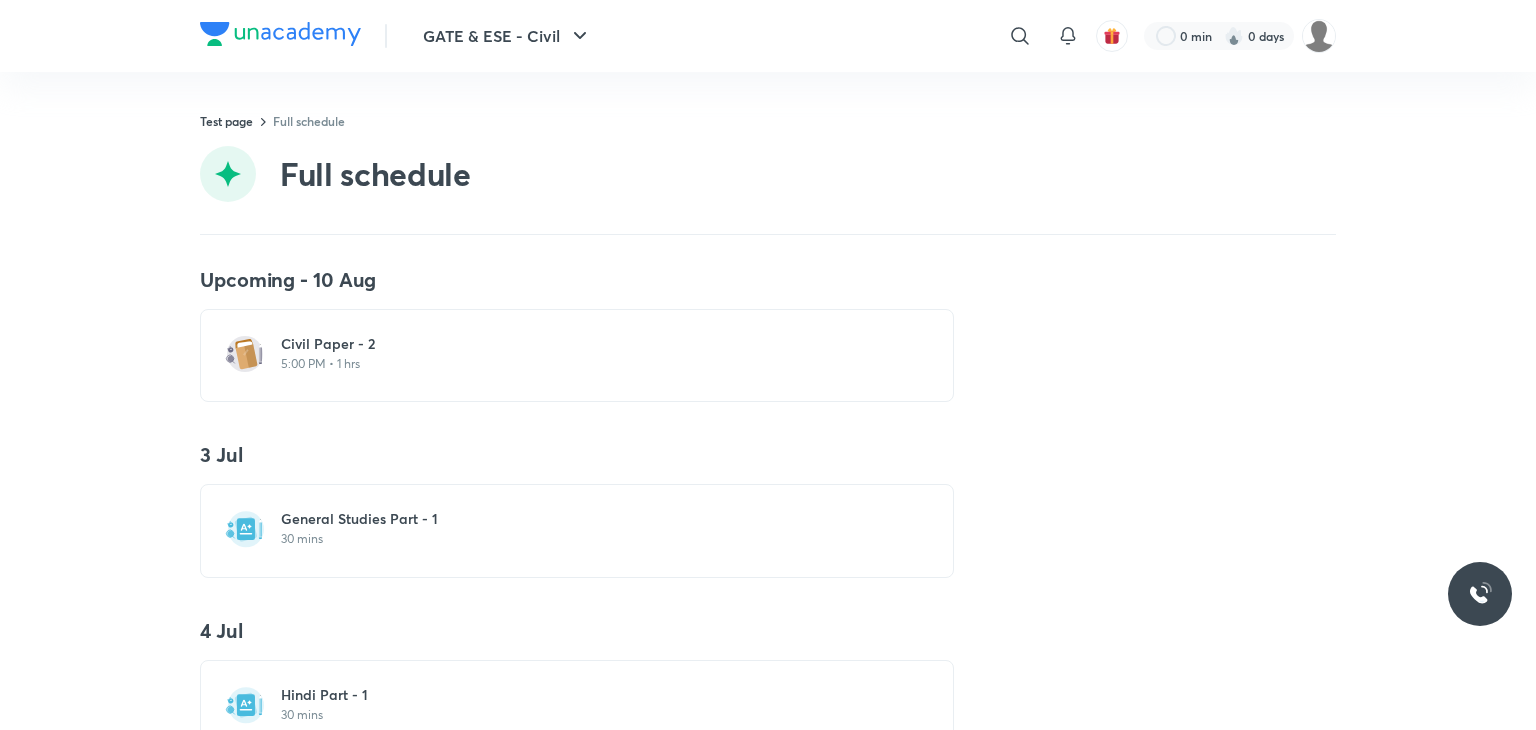click on "30 mins" at bounding box center (589, 539) 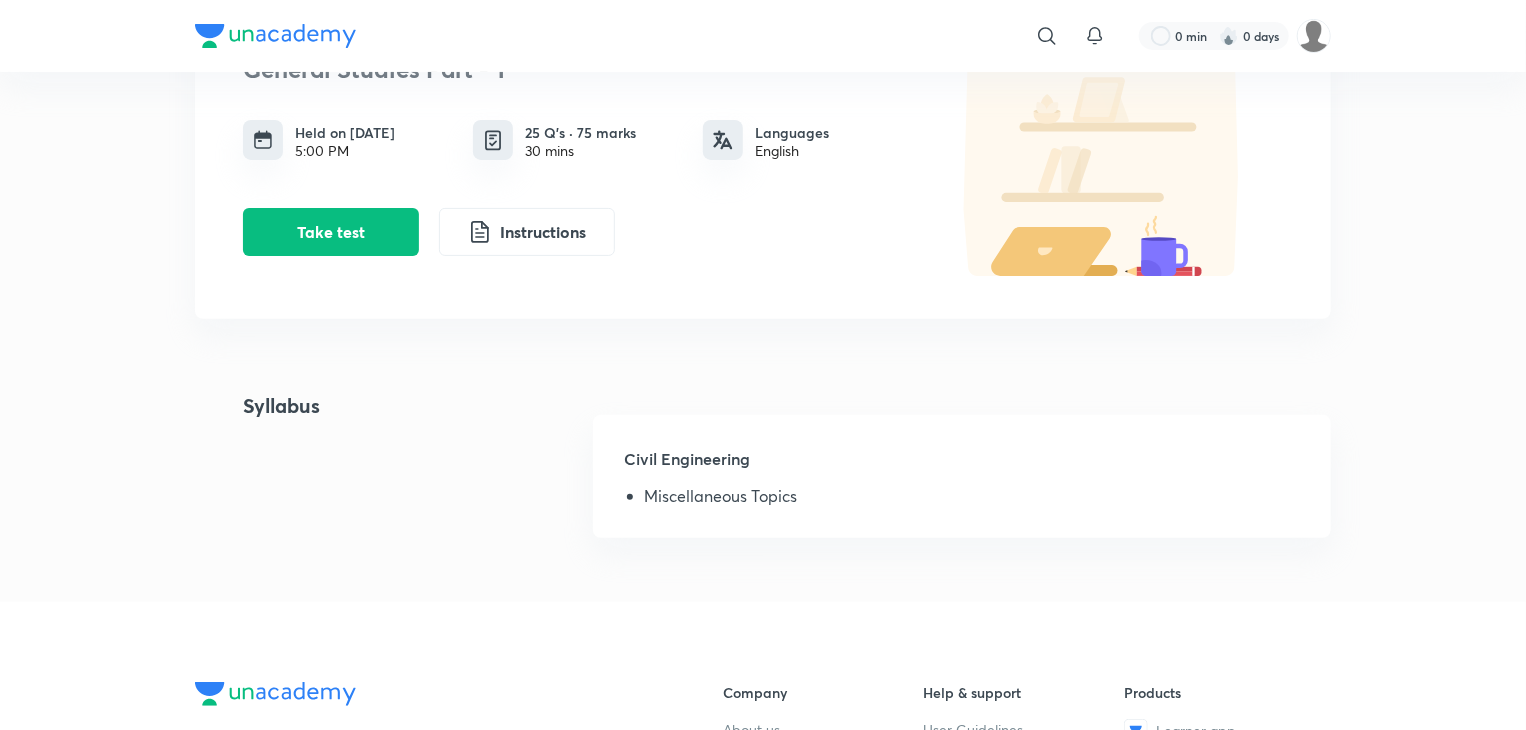 scroll, scrollTop: 0, scrollLeft: 0, axis: both 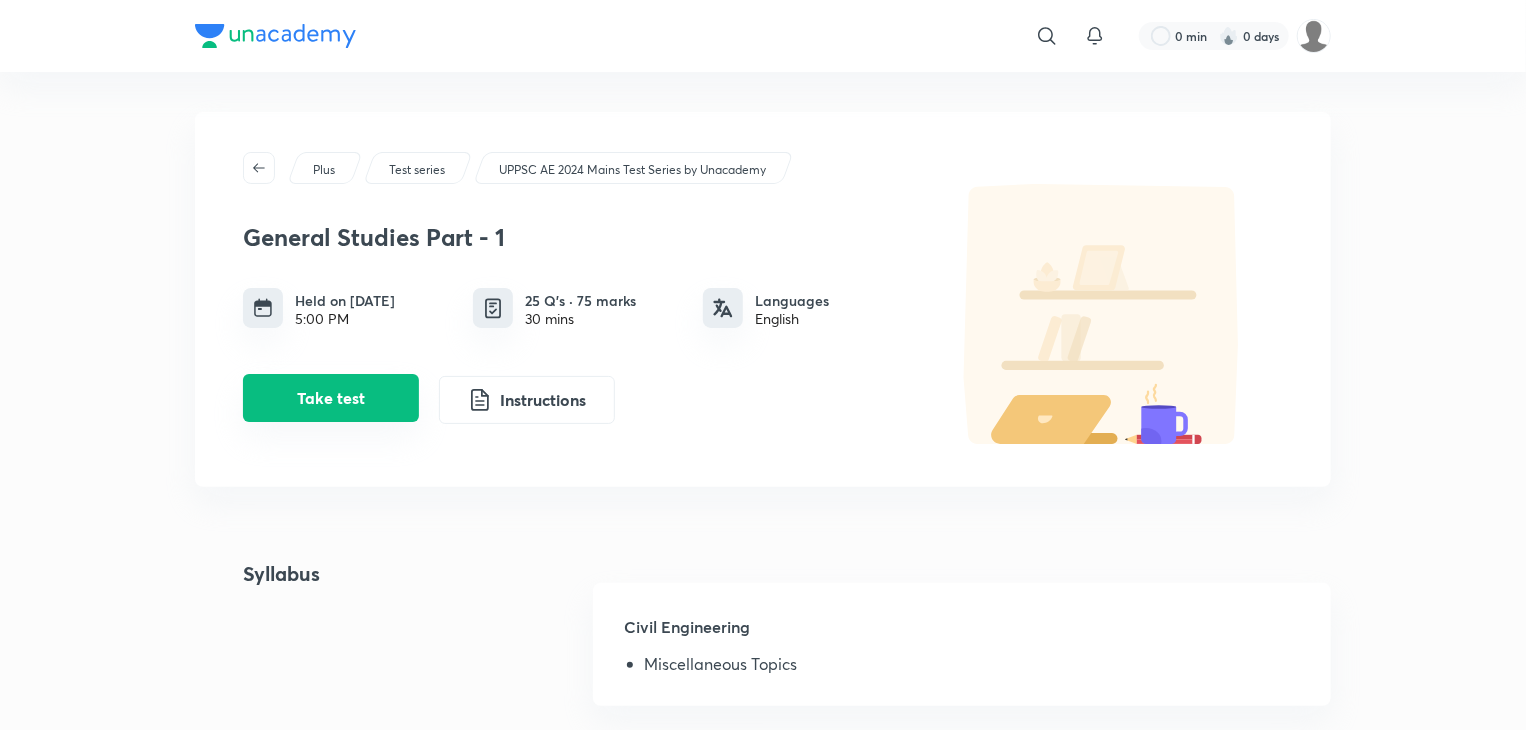 click on "Take test" at bounding box center (331, 398) 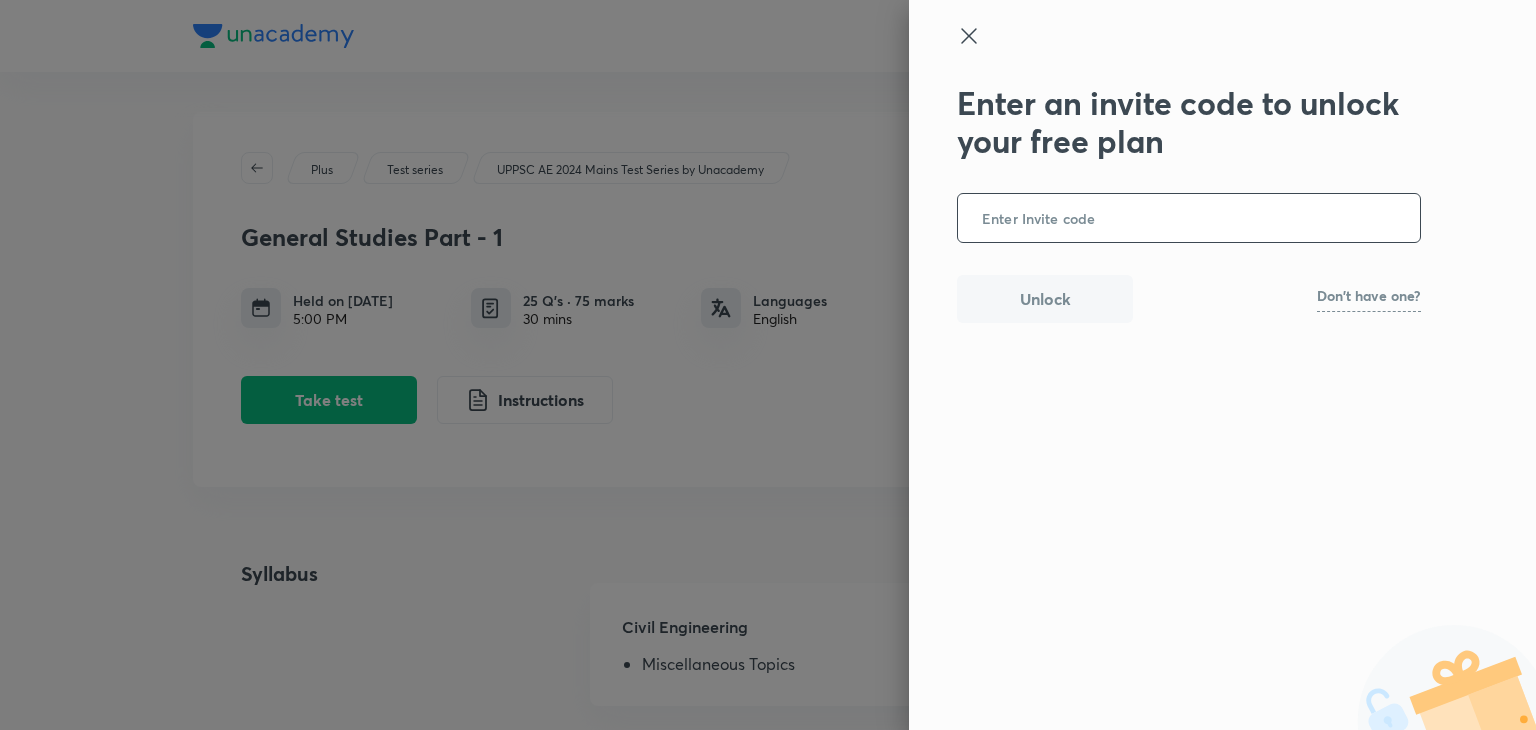 click at bounding box center (1189, 218) 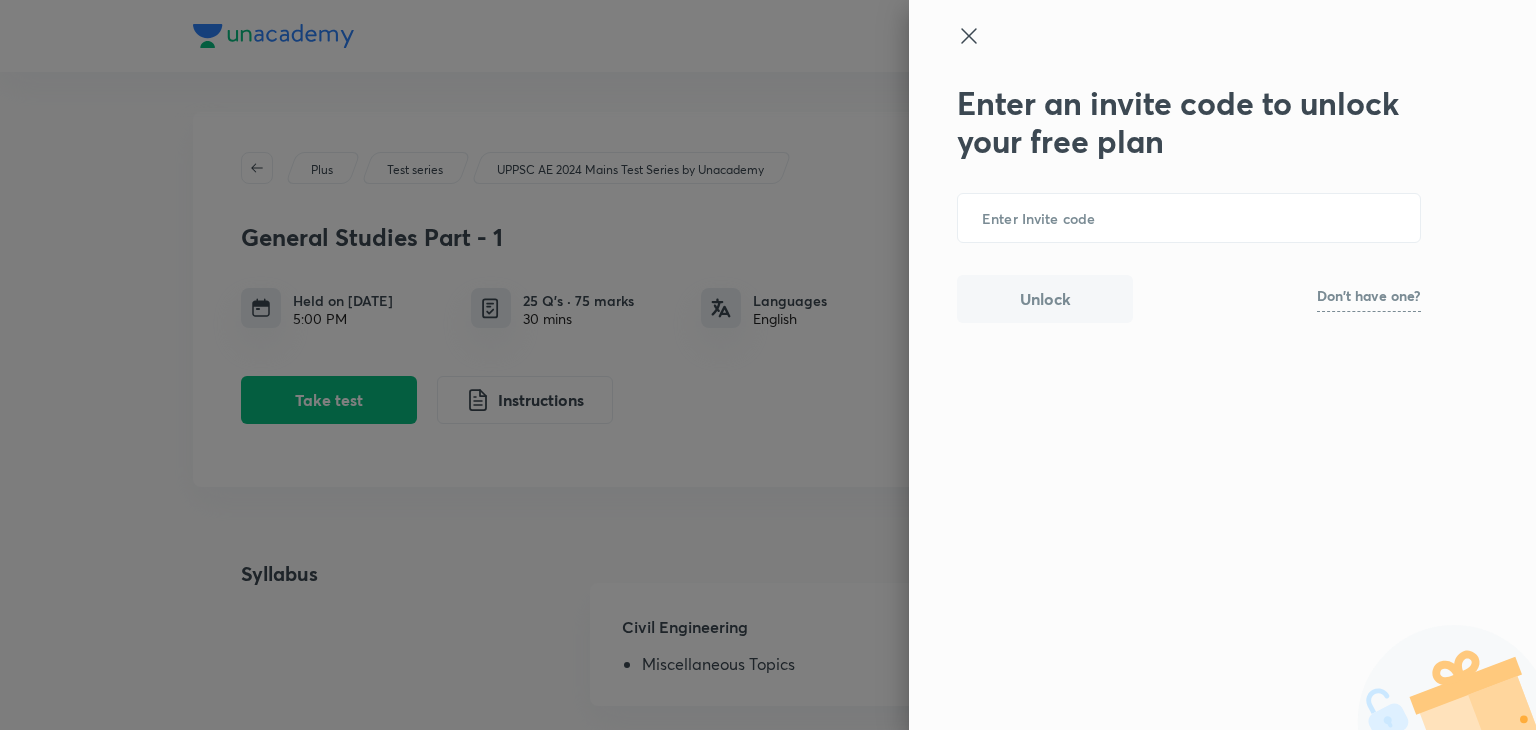 click 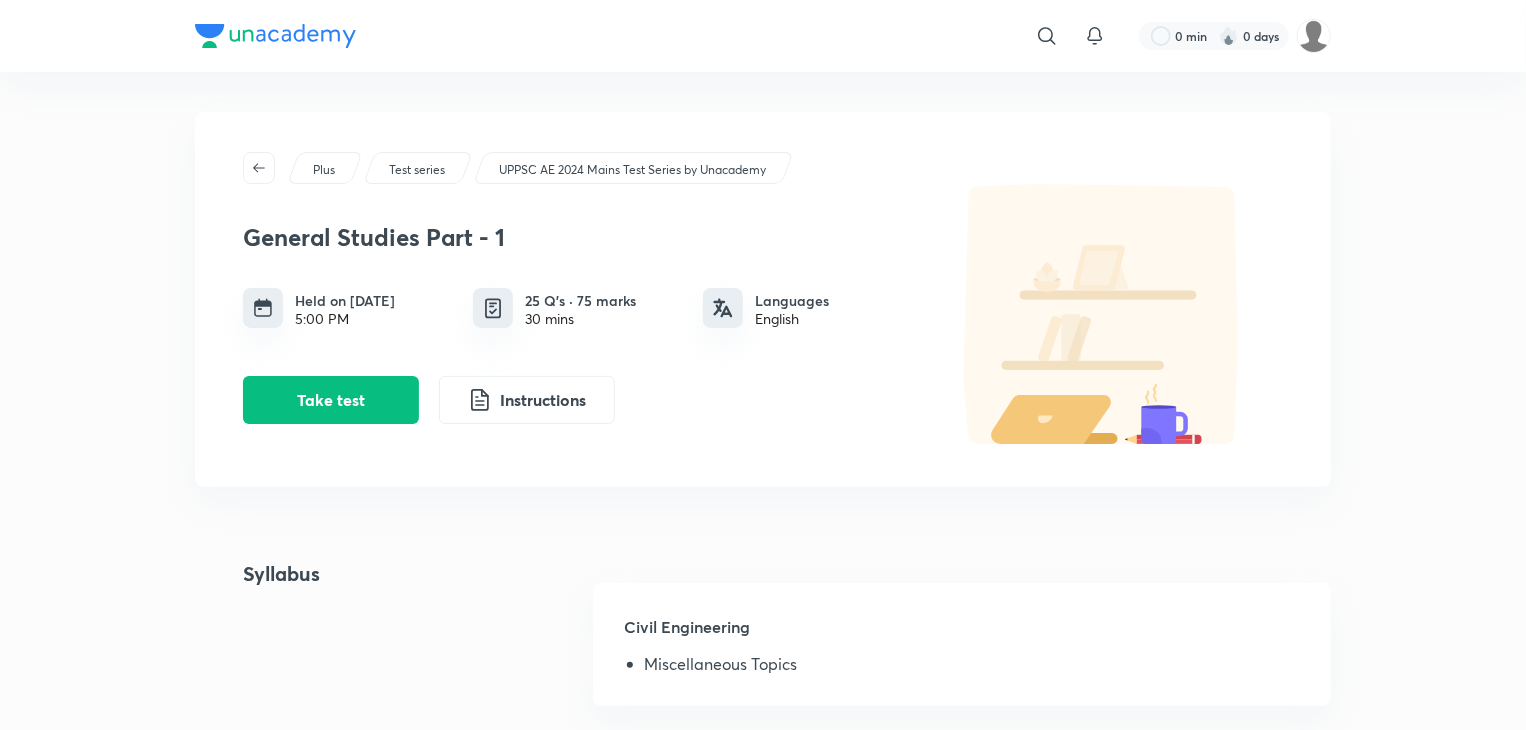 click on "​ 0 min 0 days" at bounding box center (1015, 36) 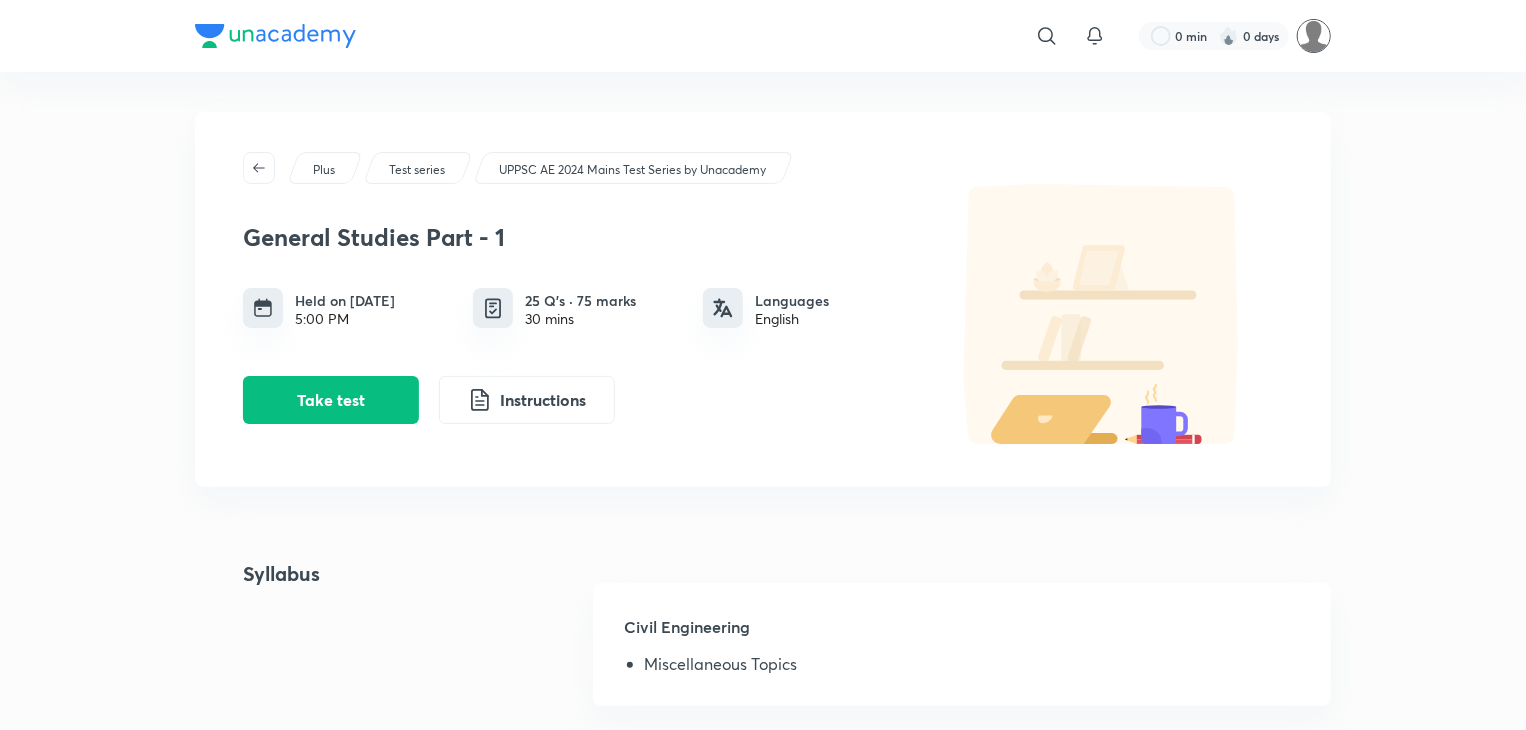 click at bounding box center [1314, 36] 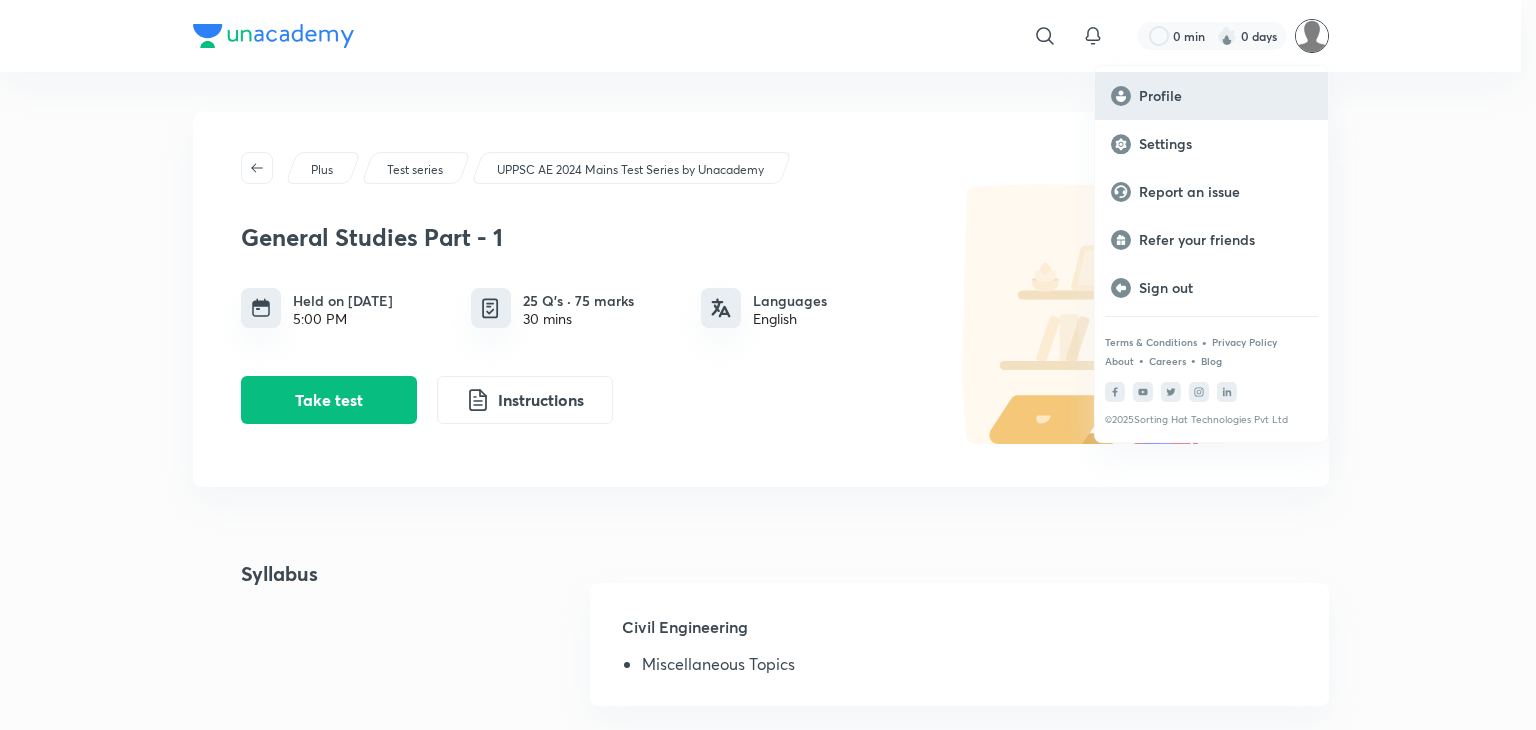 click on "Profile" at bounding box center (1211, 96) 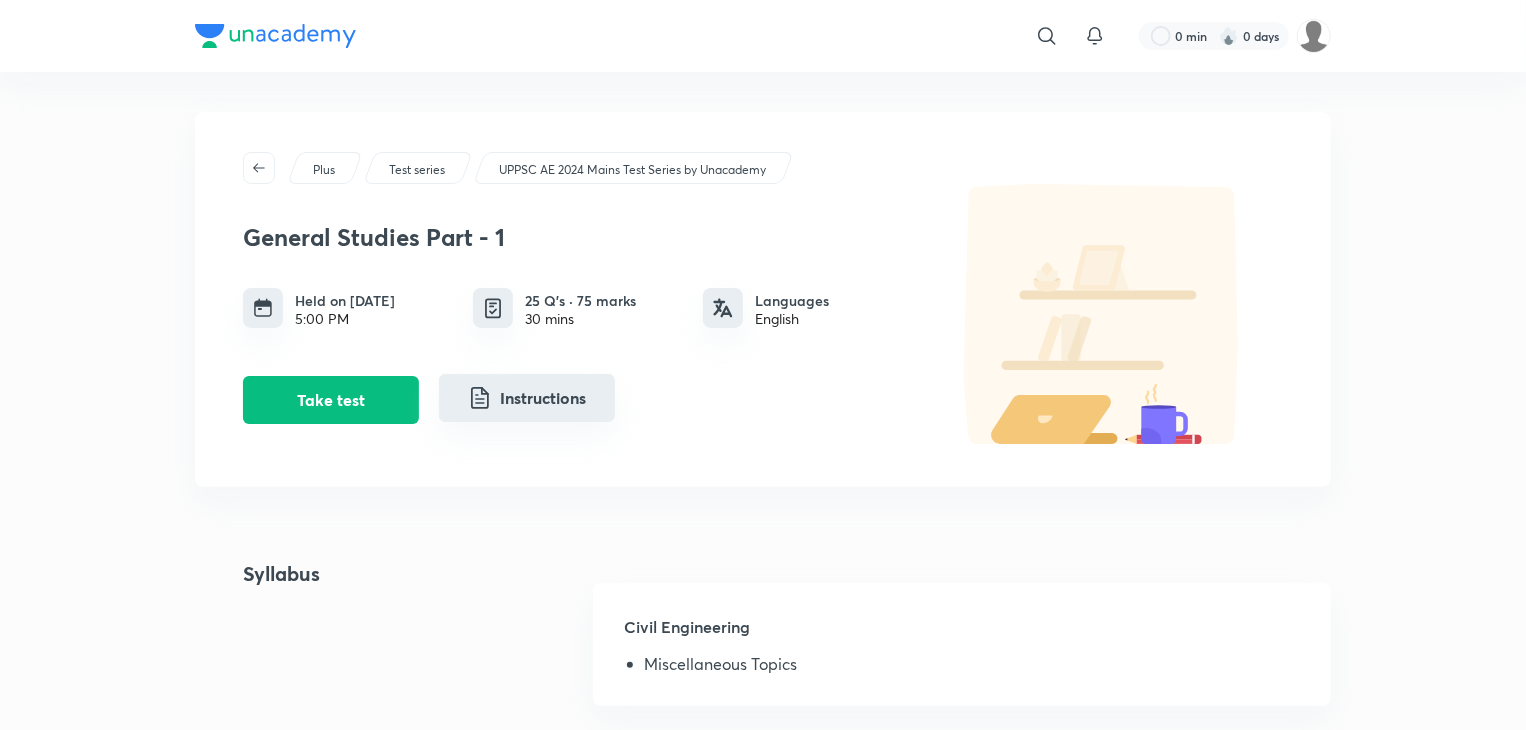 click on "Instructions" at bounding box center [527, 398] 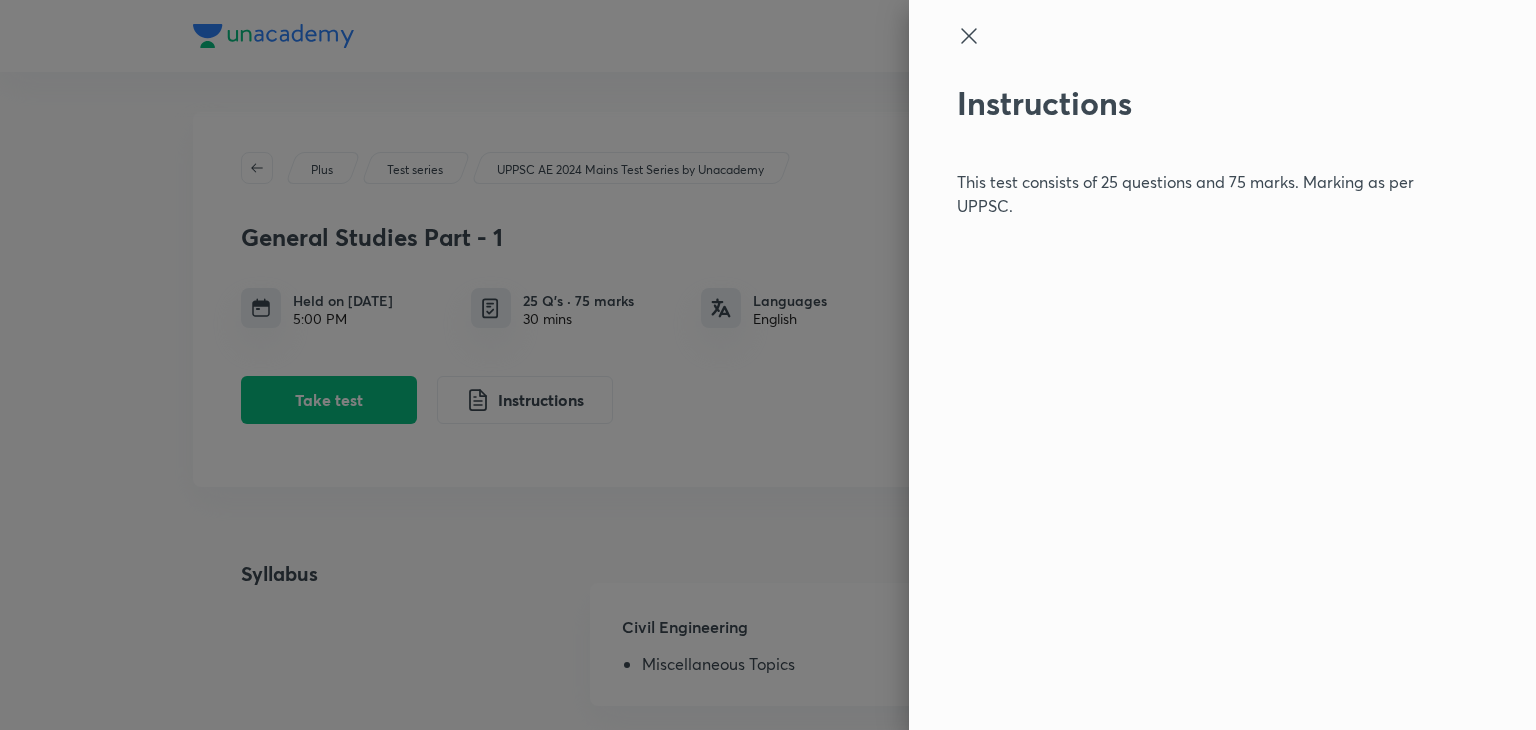 click 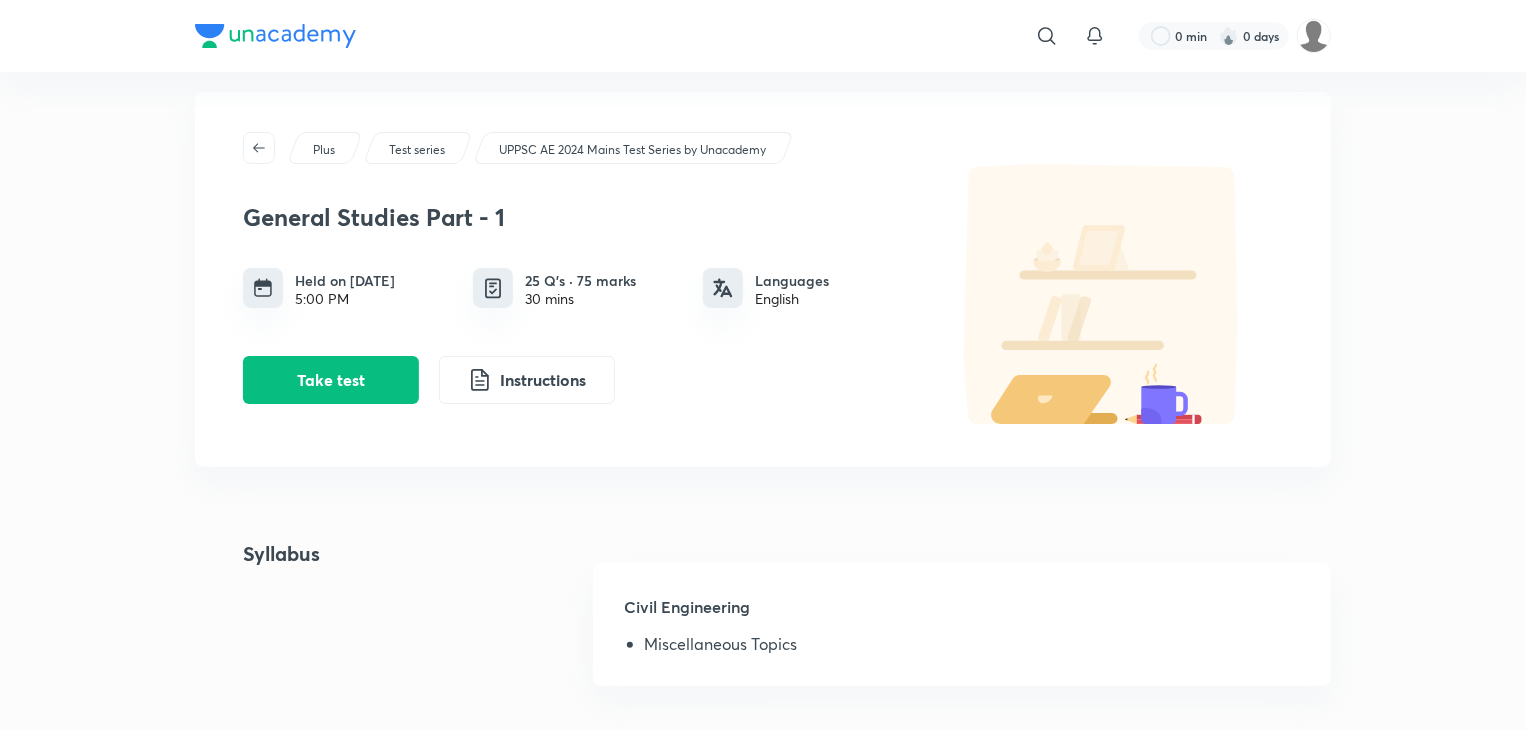 scroll, scrollTop: 0, scrollLeft: 0, axis: both 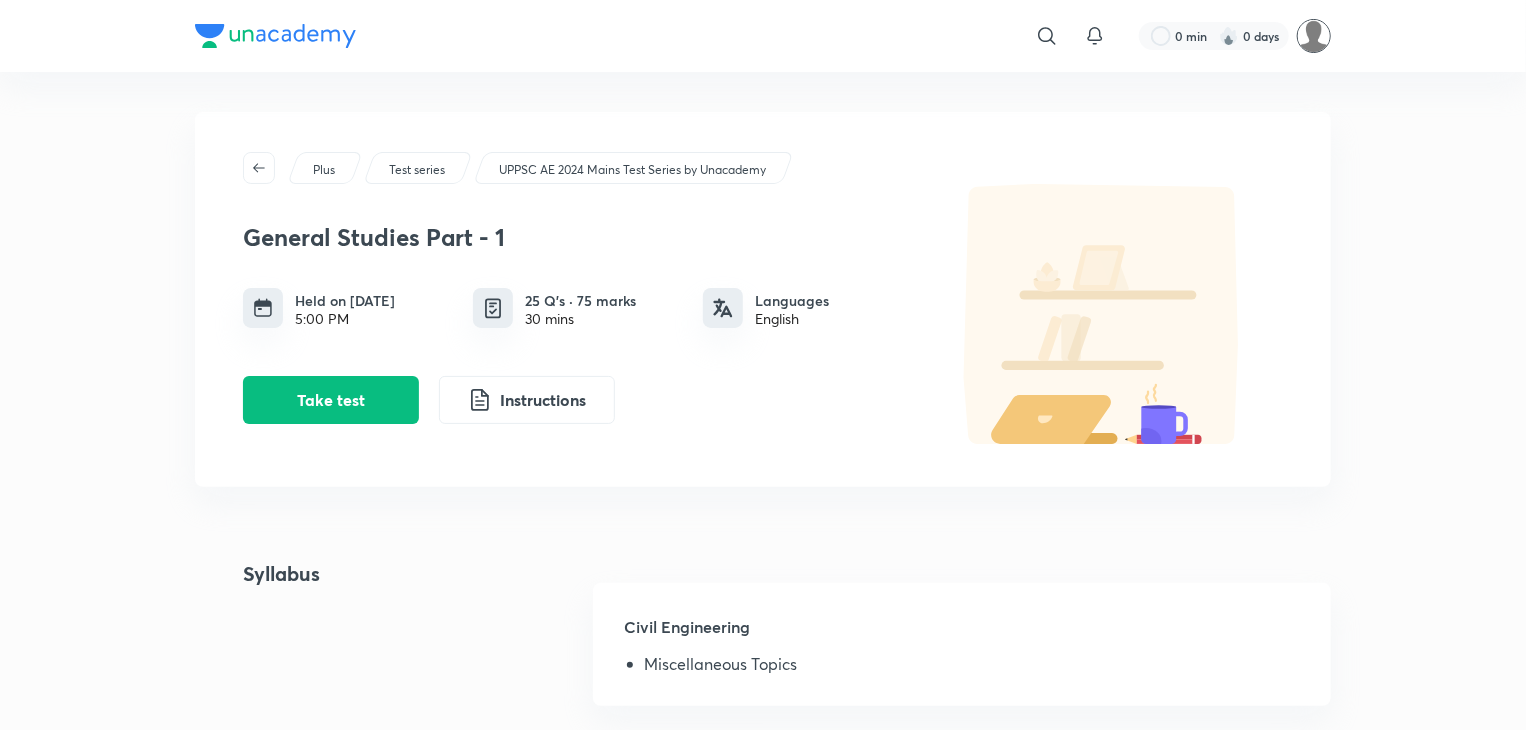 click at bounding box center [1314, 36] 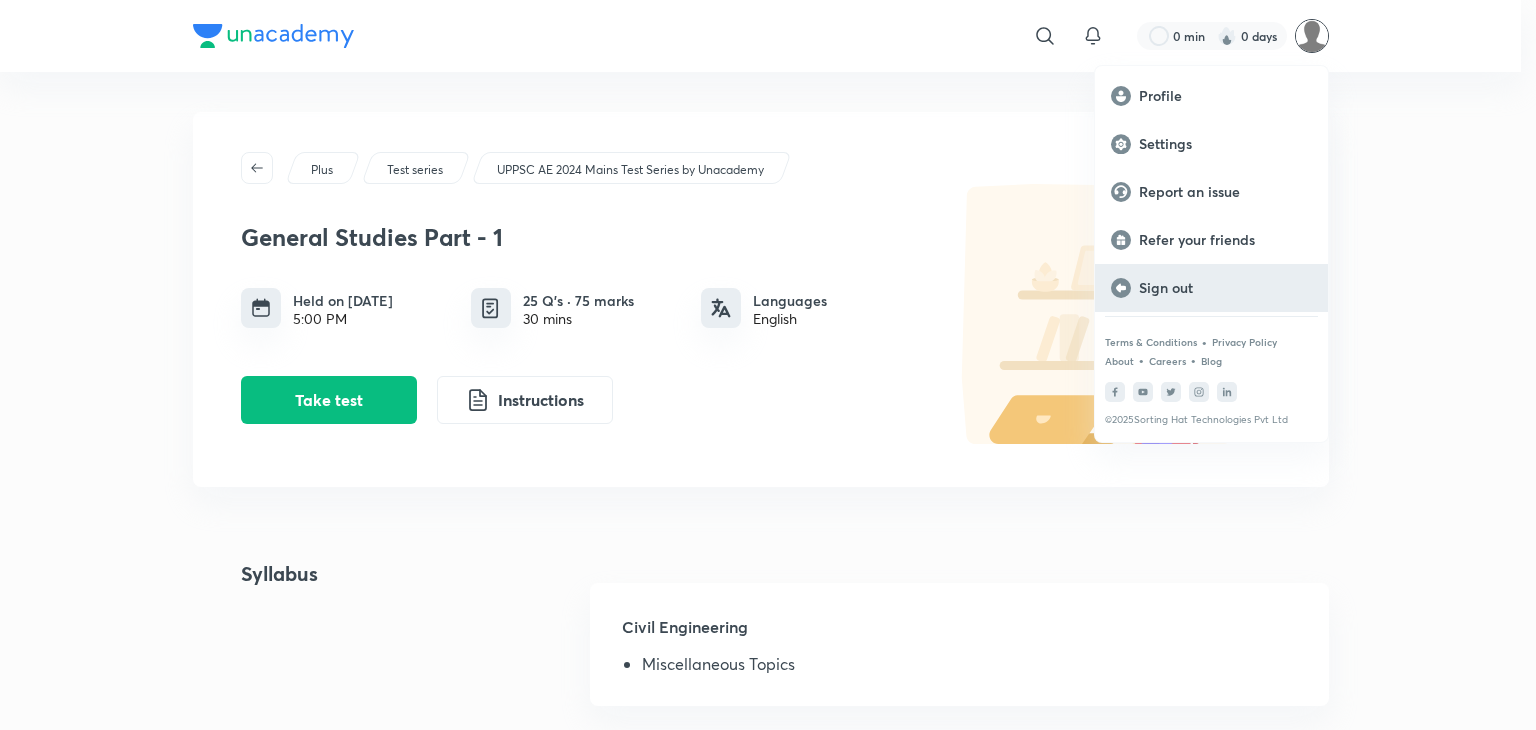 click on "Sign out" at bounding box center [1211, 288] 